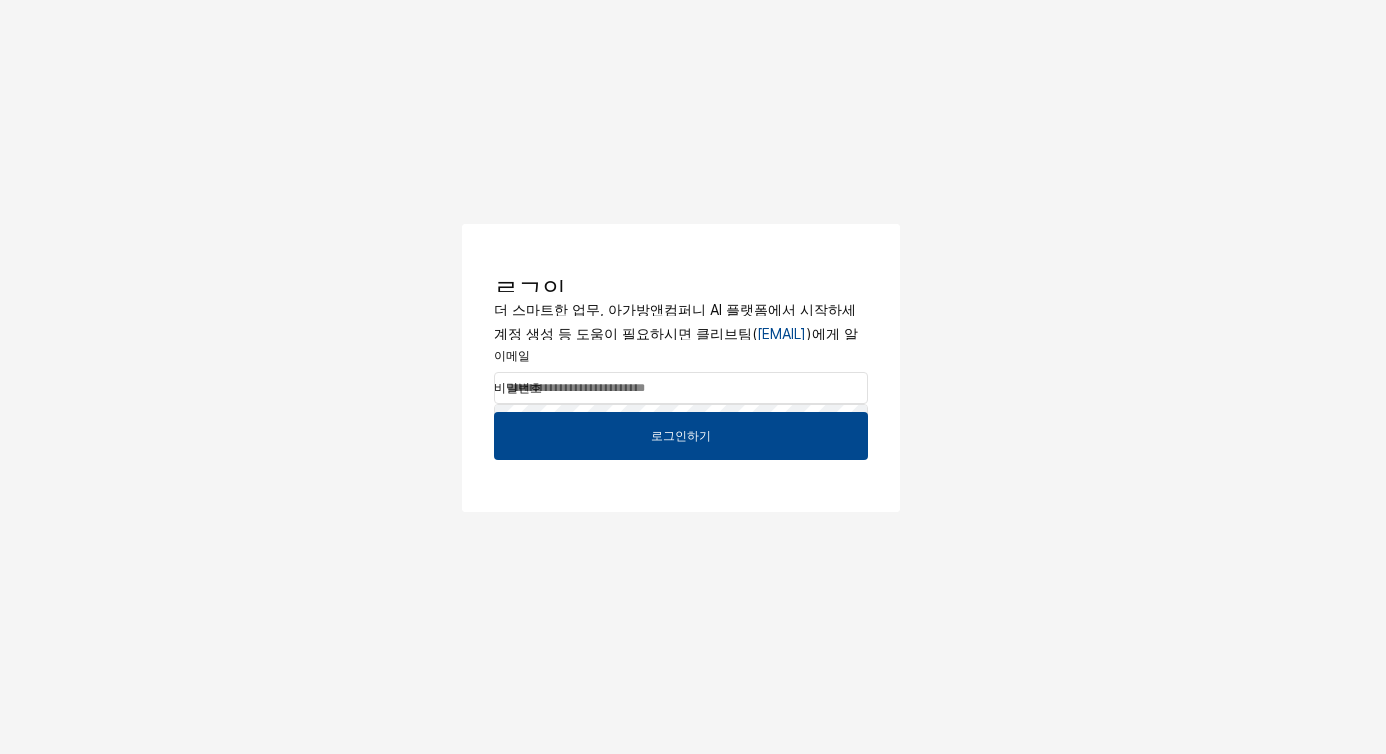 scroll, scrollTop: 0, scrollLeft: 0, axis: both 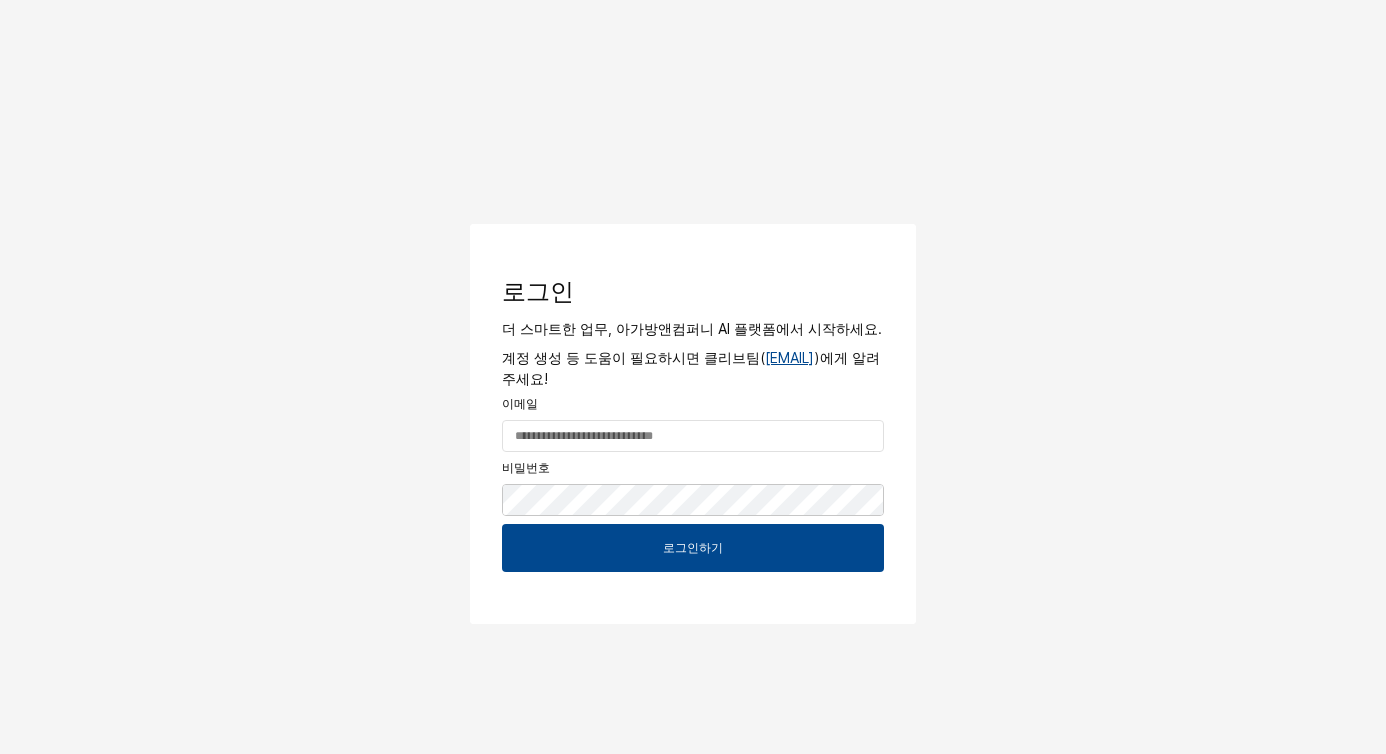 click at bounding box center (693, 500) 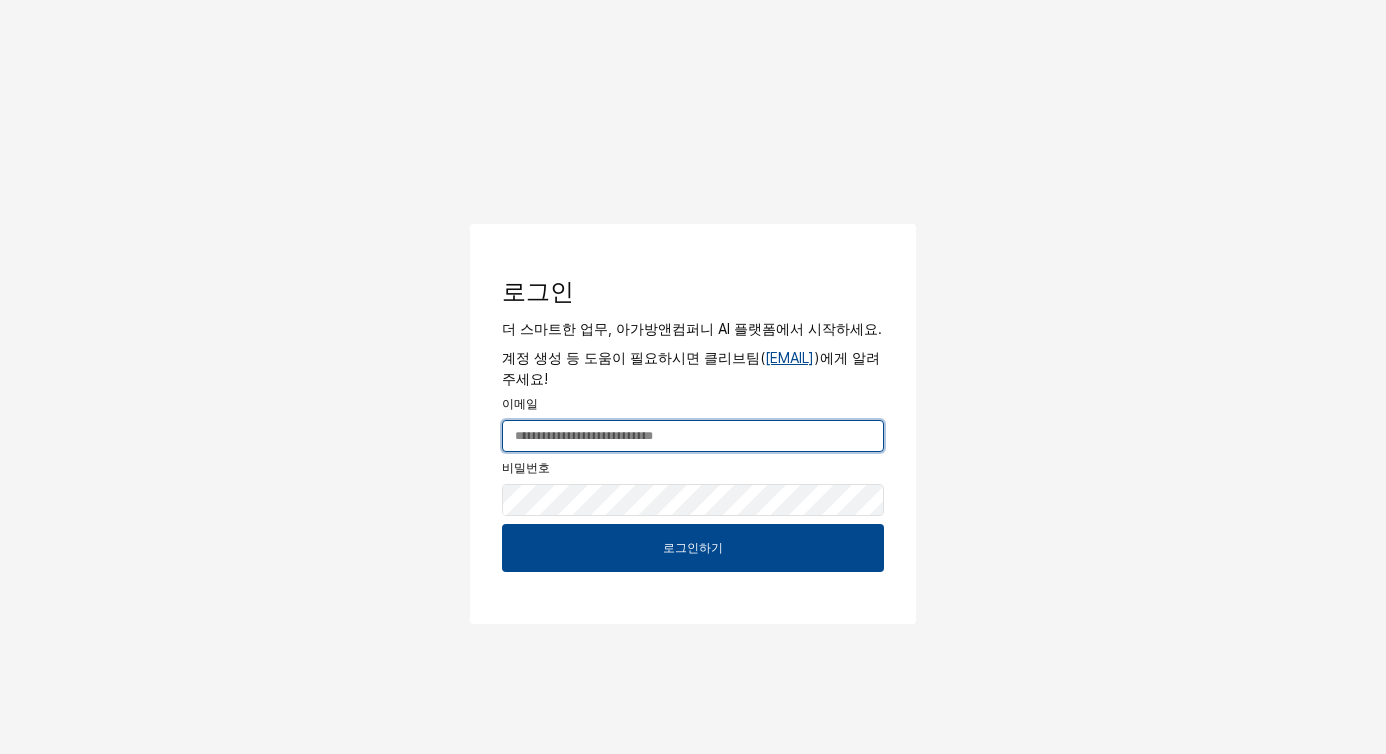 click at bounding box center (693, 436) 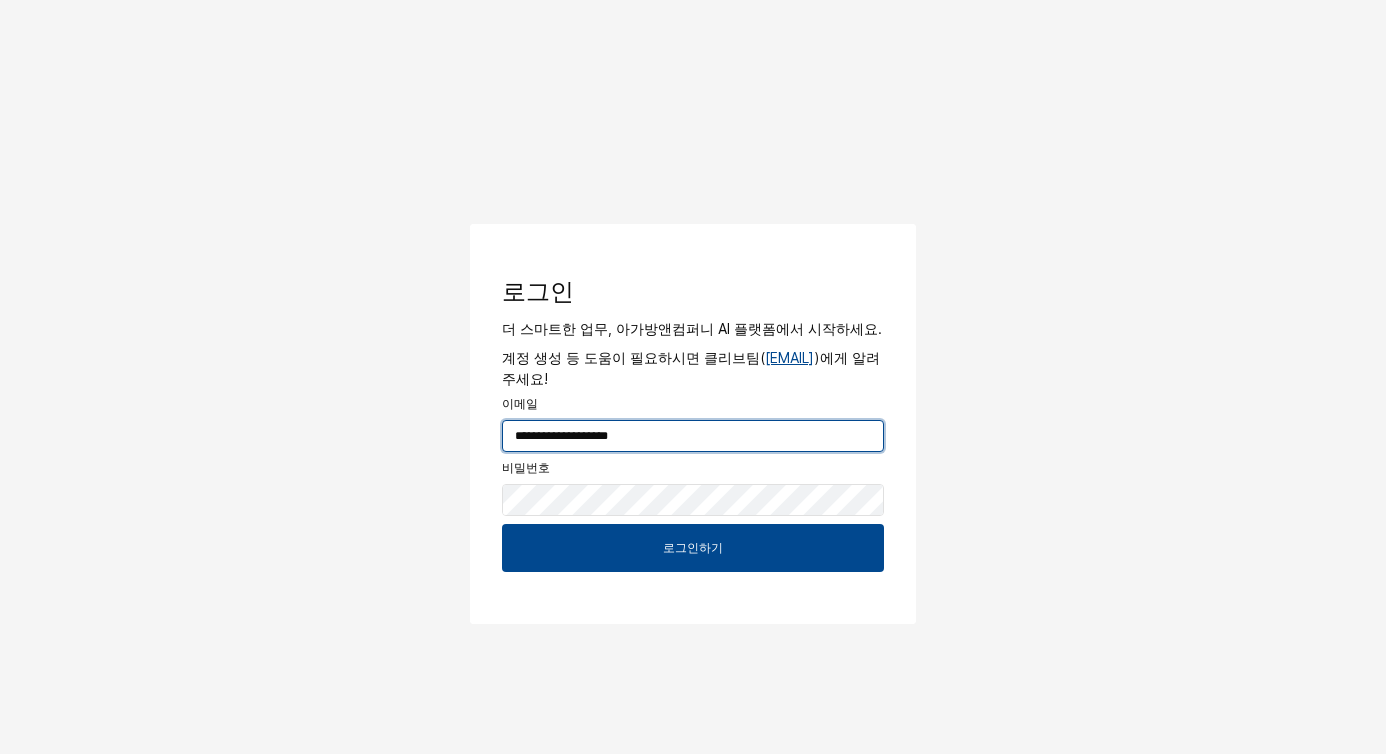 type on "**********" 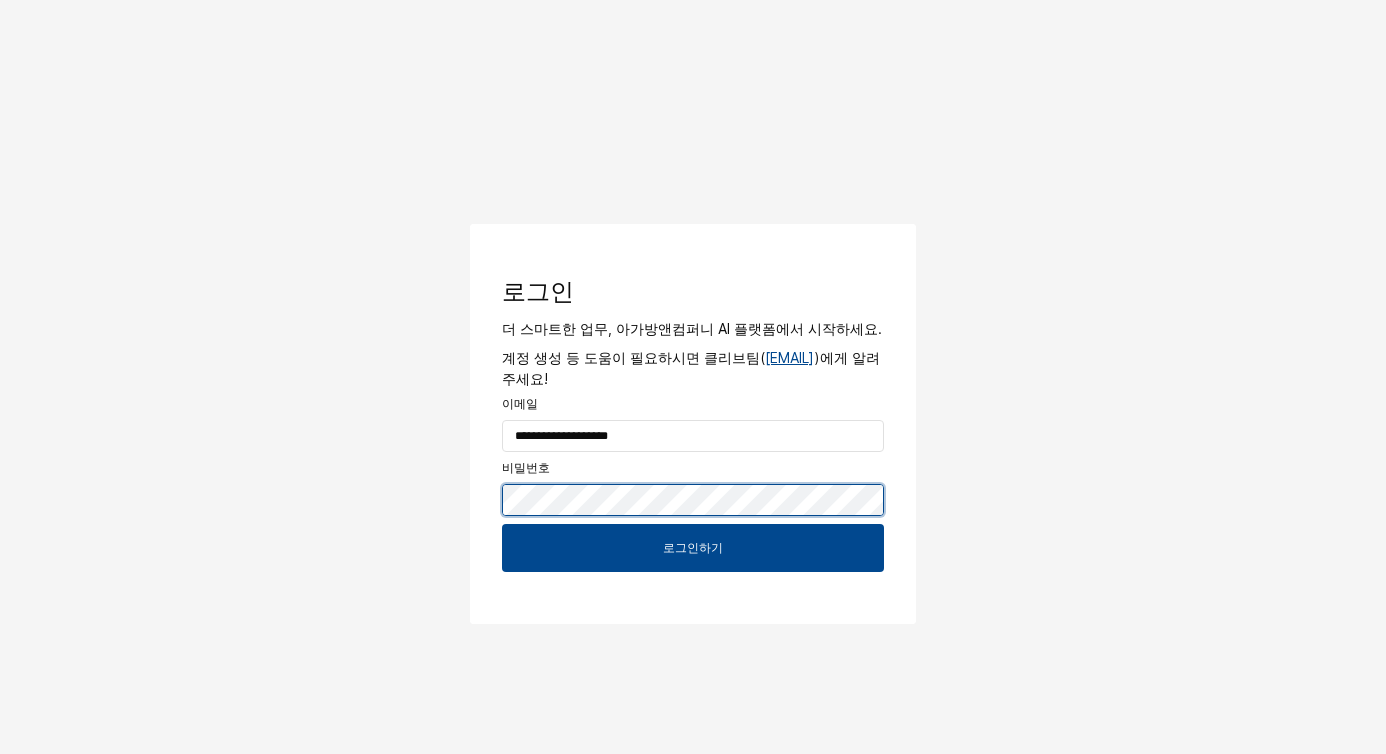 click at bounding box center (478, 227) 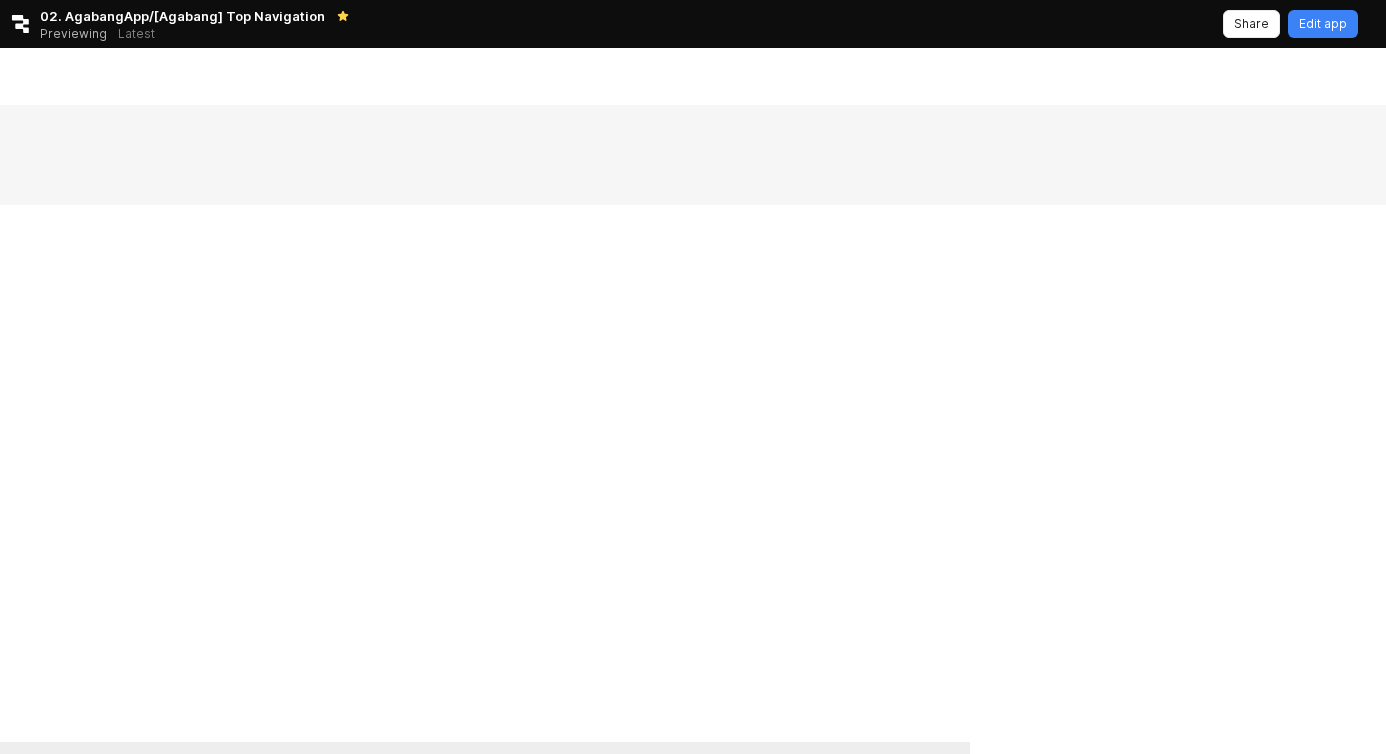 scroll, scrollTop: 0, scrollLeft: 0, axis: both 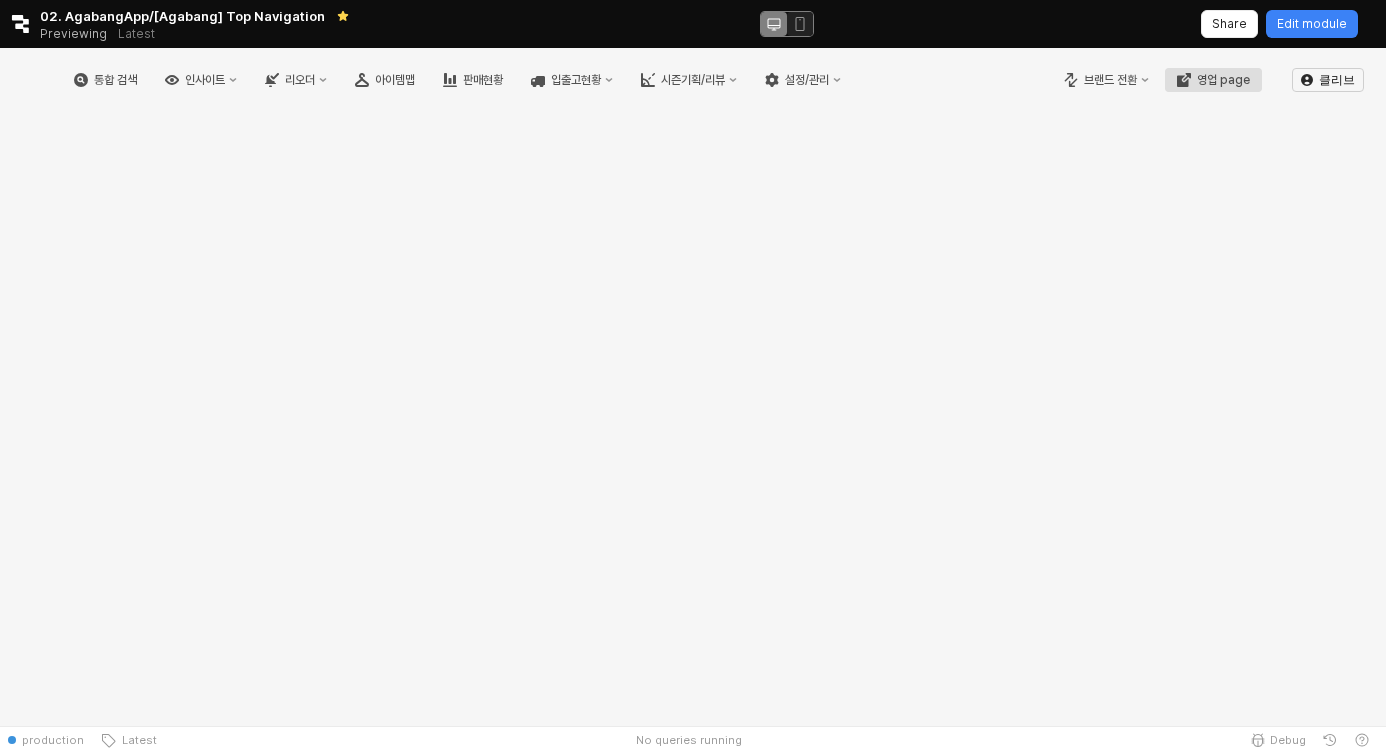 click on "영업 page" at bounding box center (1223, 80) 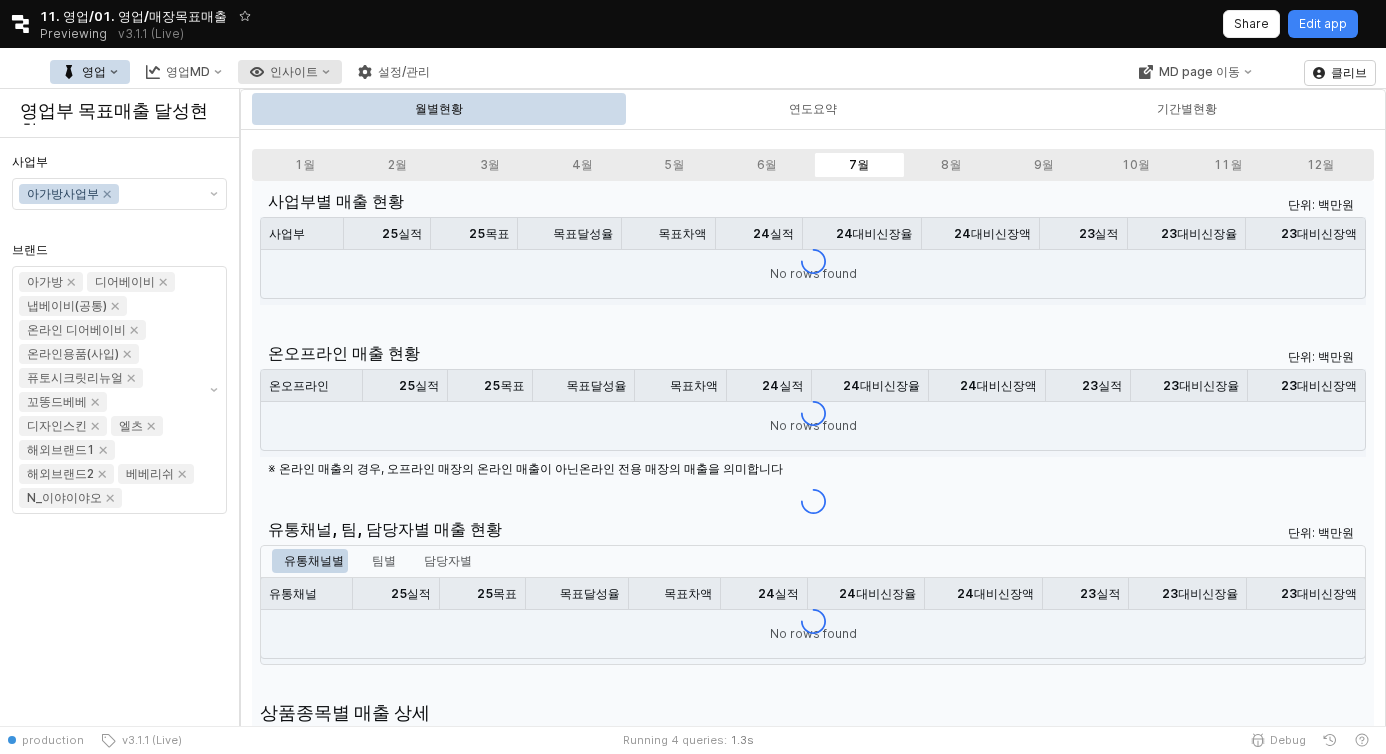 click at bounding box center [257, 72] 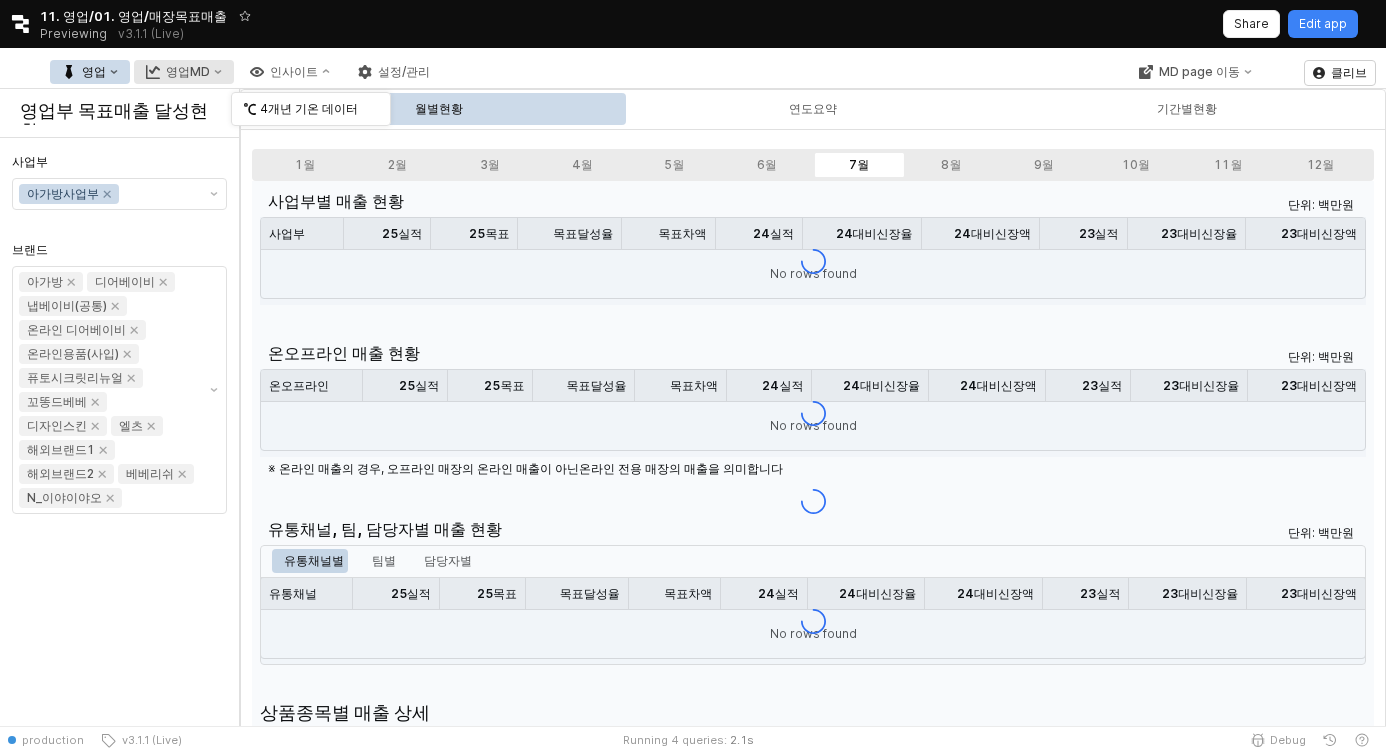 click at bounding box center [218, 72] 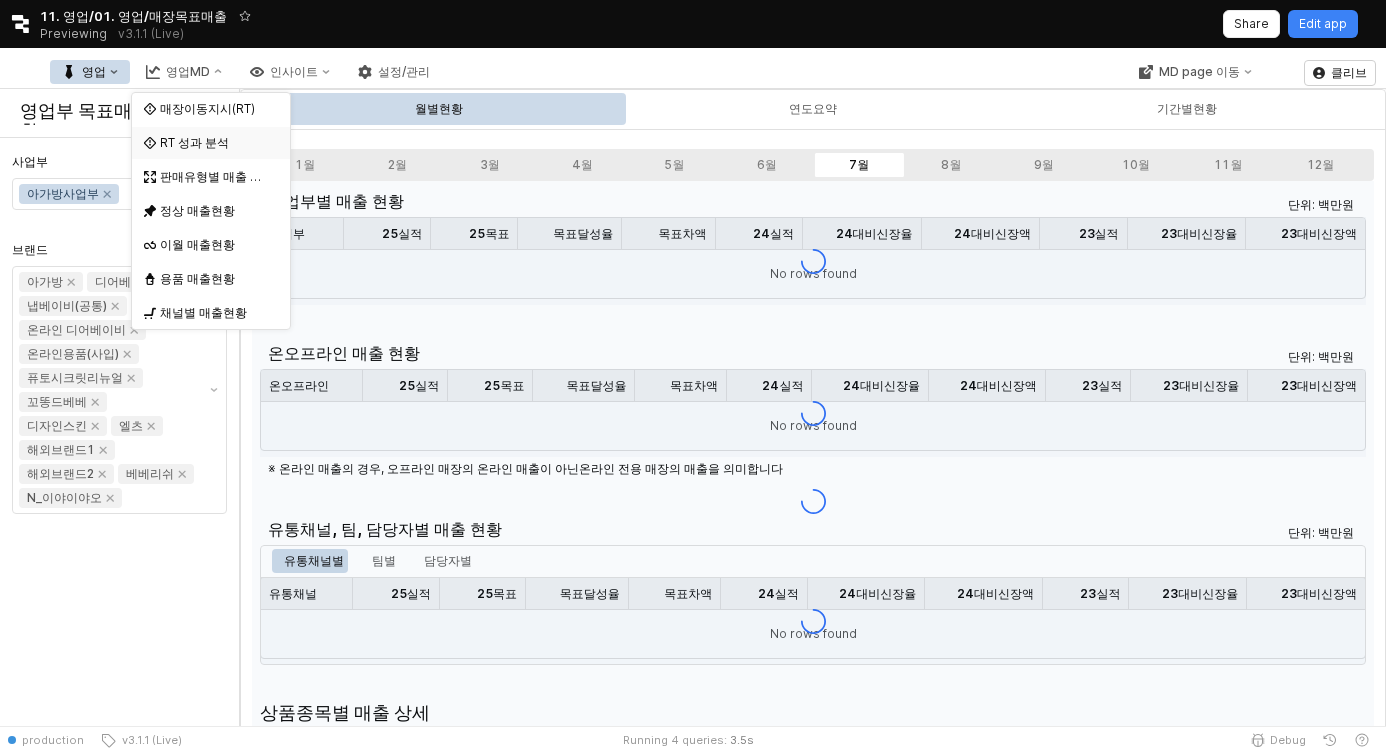 click on "RT 성과 분석" at bounding box center [213, 143] 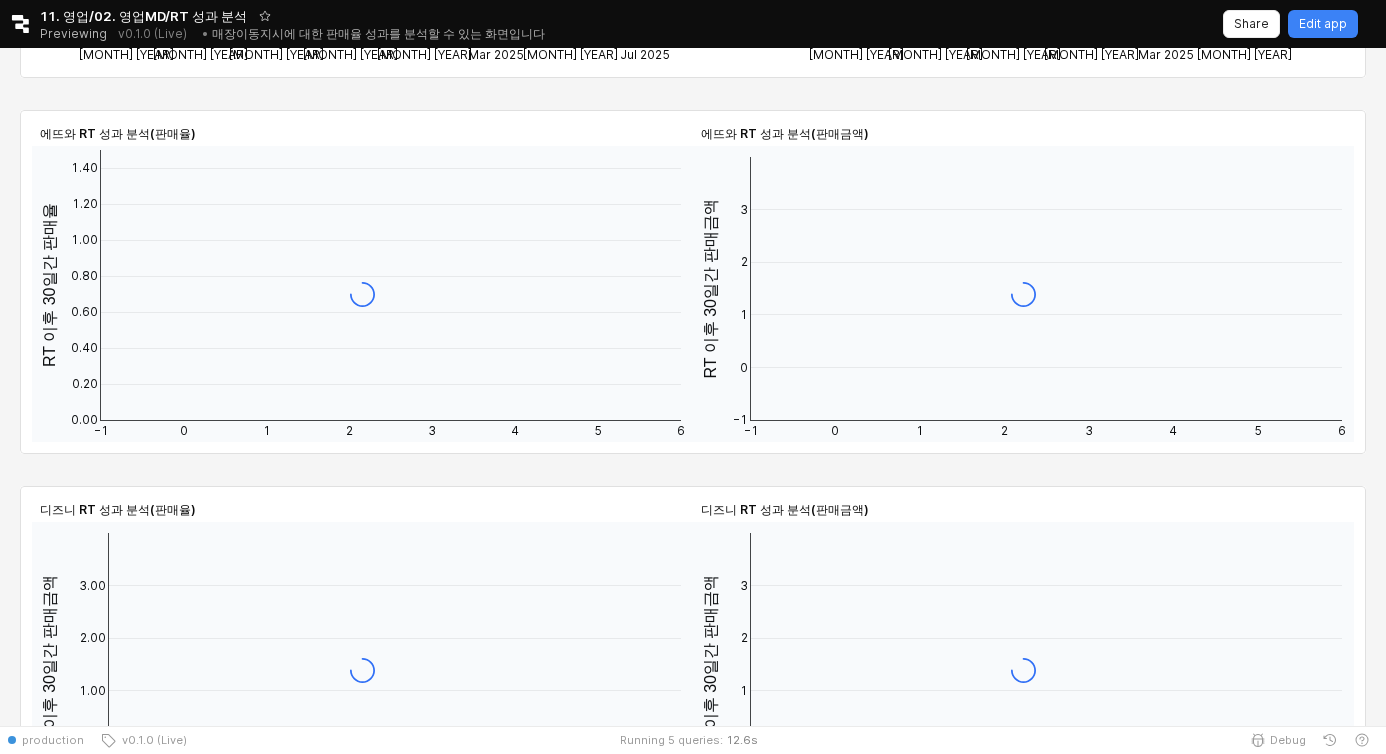 scroll, scrollTop: 1179, scrollLeft: 0, axis: vertical 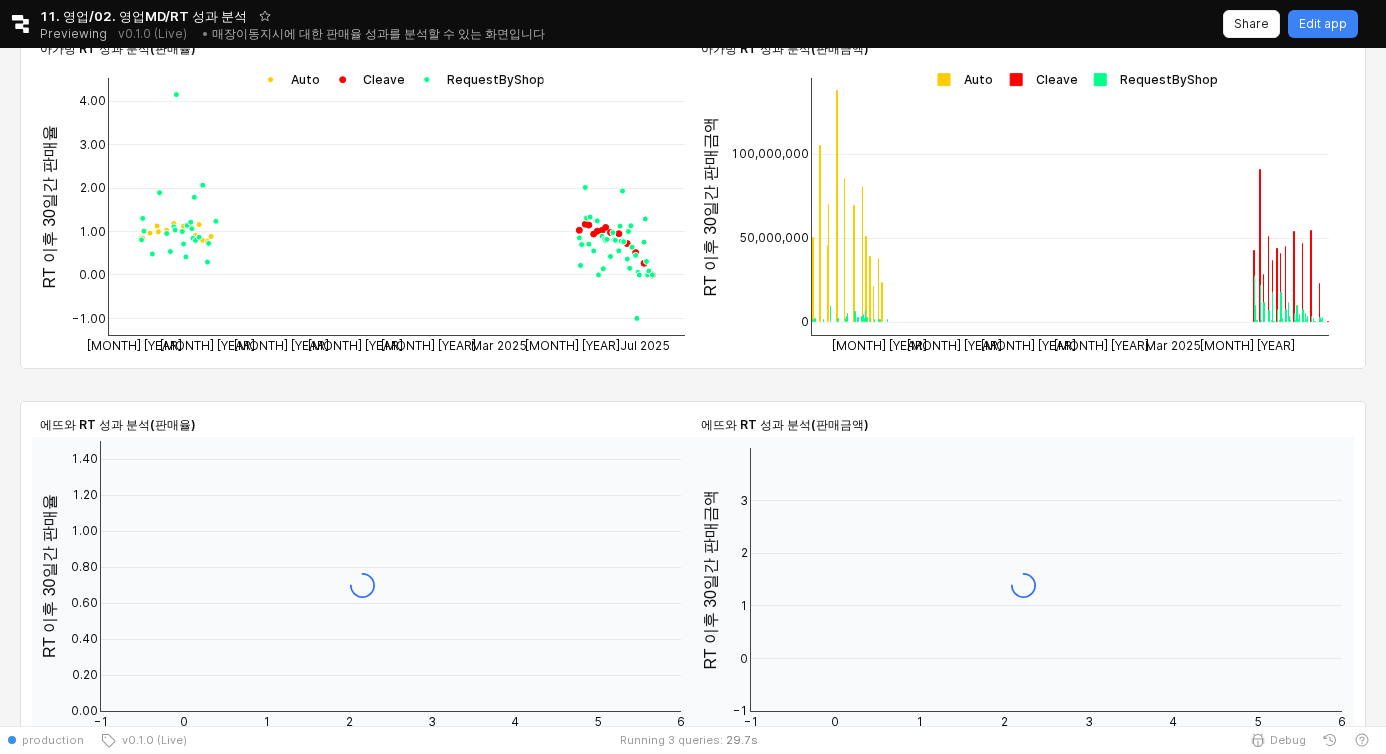 click at bounding box center (286, 79) 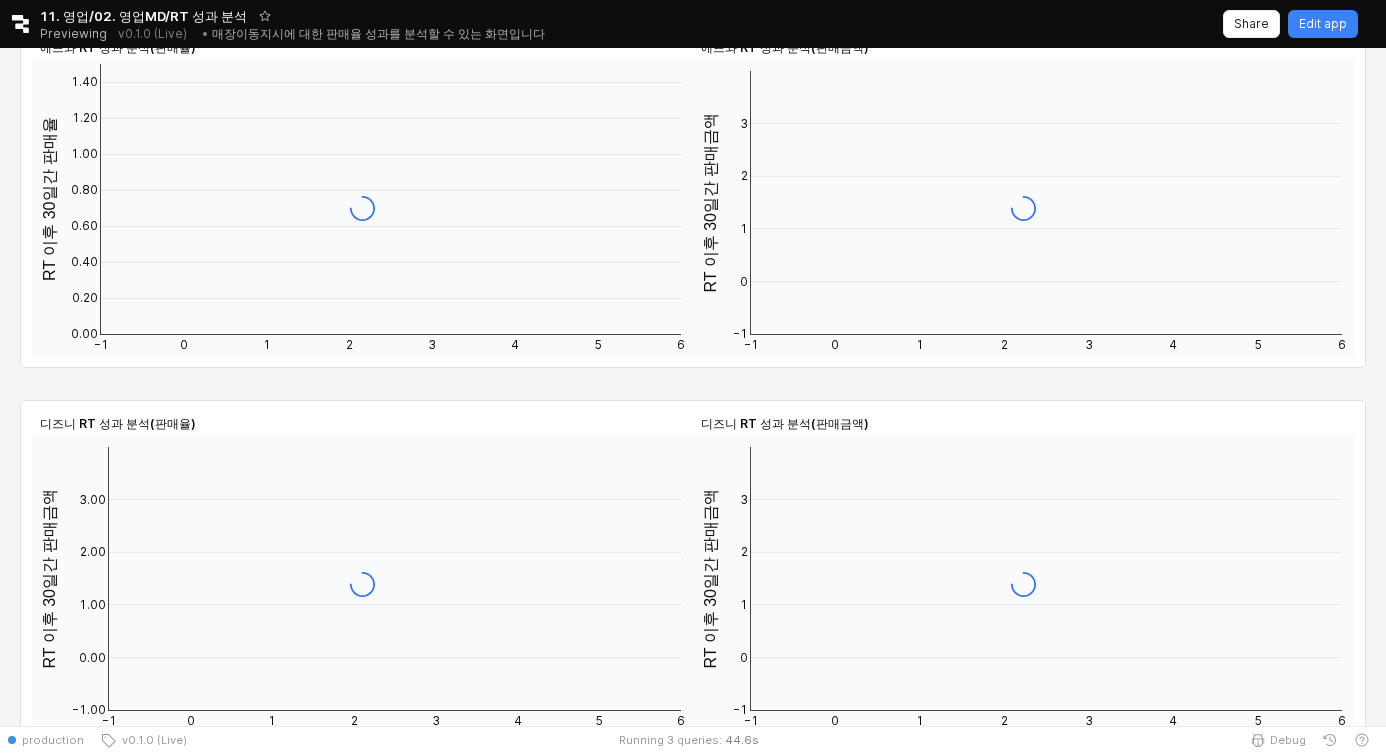scroll, scrollTop: 1646, scrollLeft: 0, axis: vertical 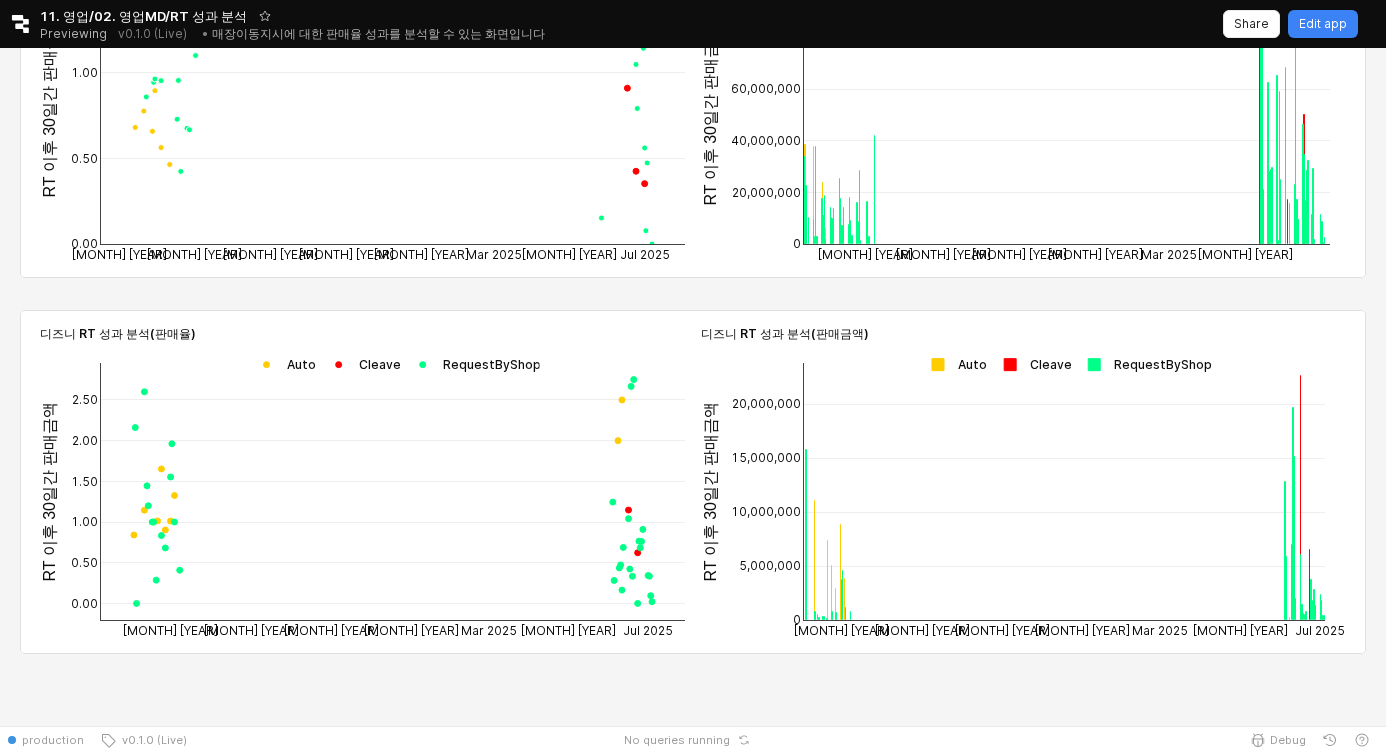 click at bounding box center (282, 364) 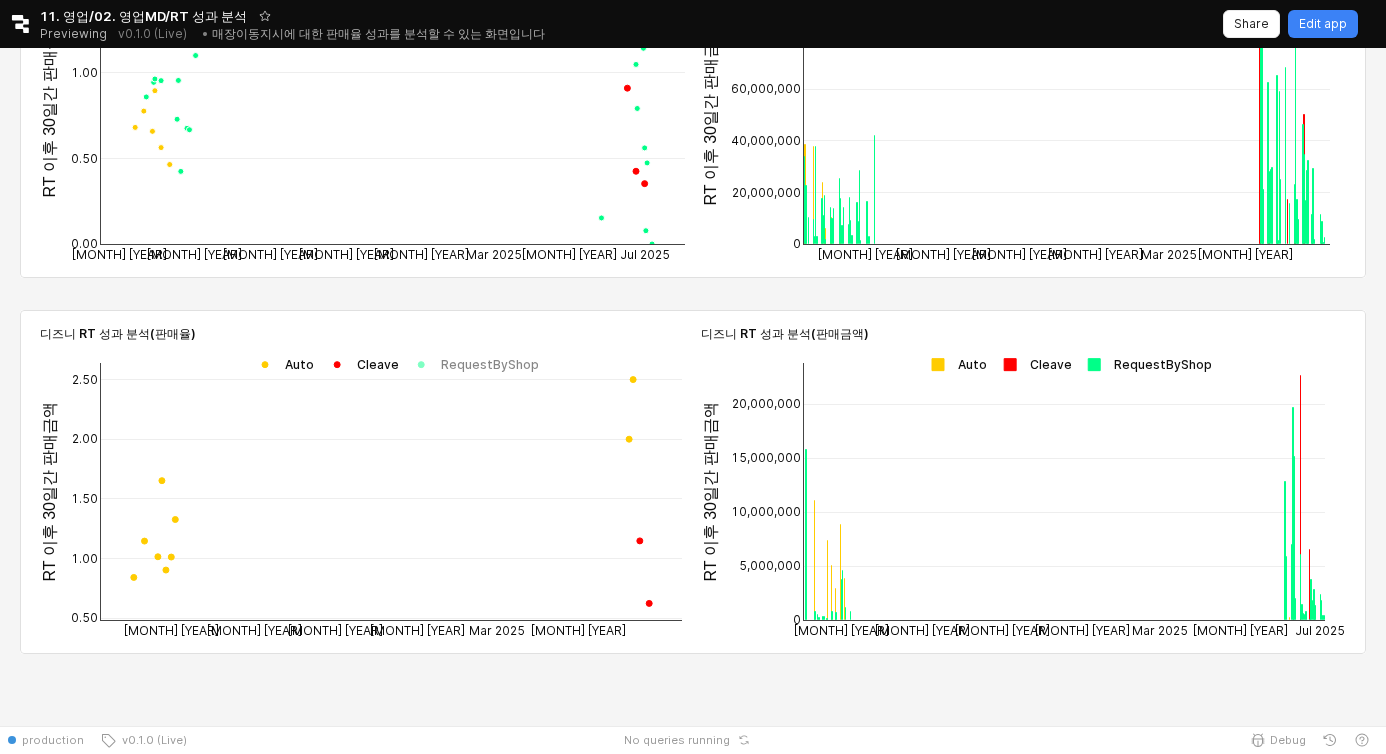 click at bounding box center (953, 364) 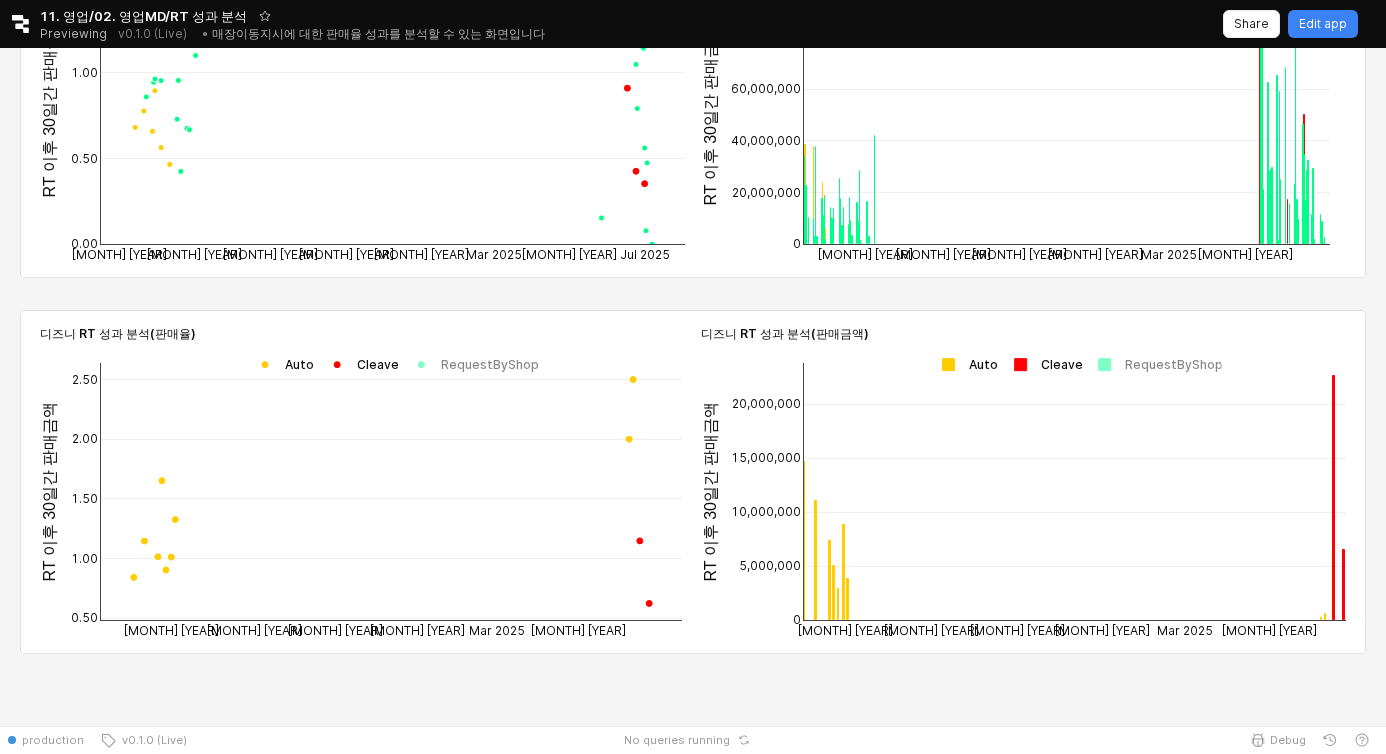 scroll, scrollTop: 1489, scrollLeft: 0, axis: vertical 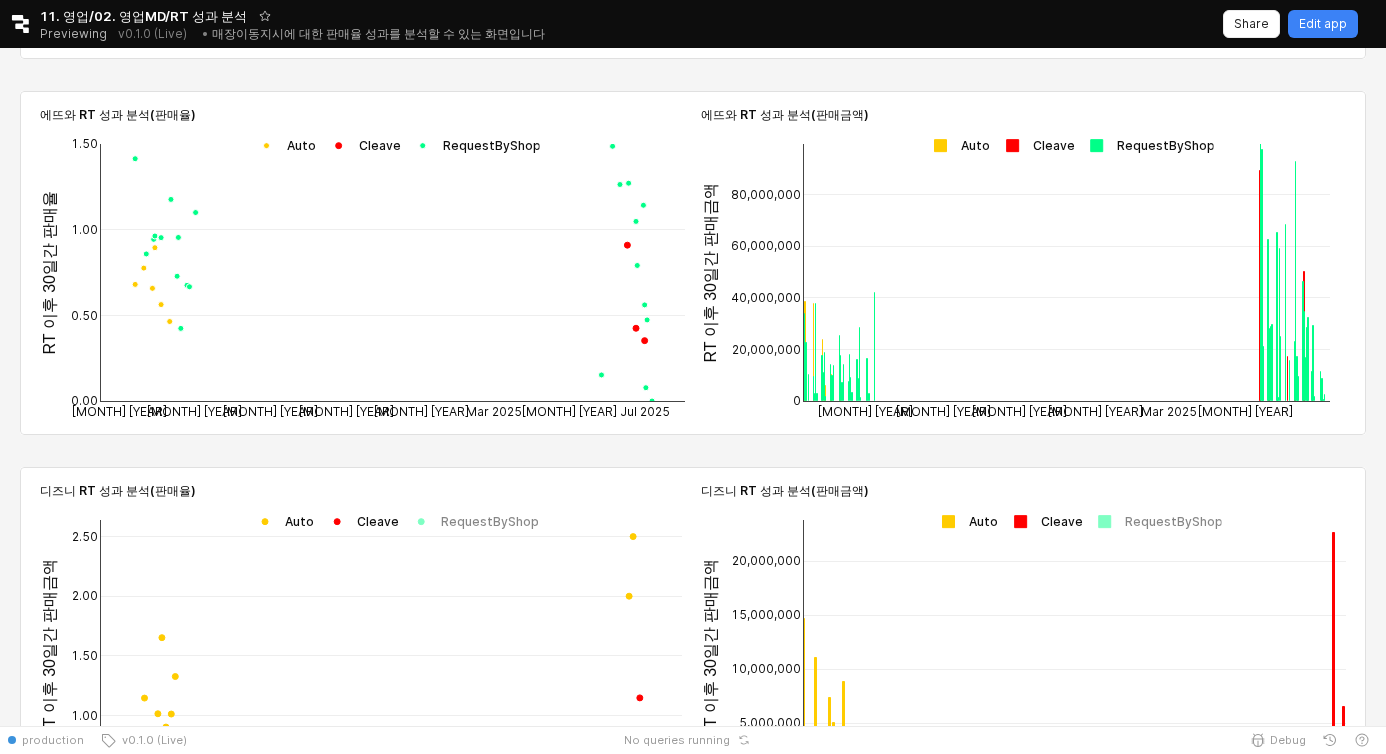 click at bounding box center [956, 145] 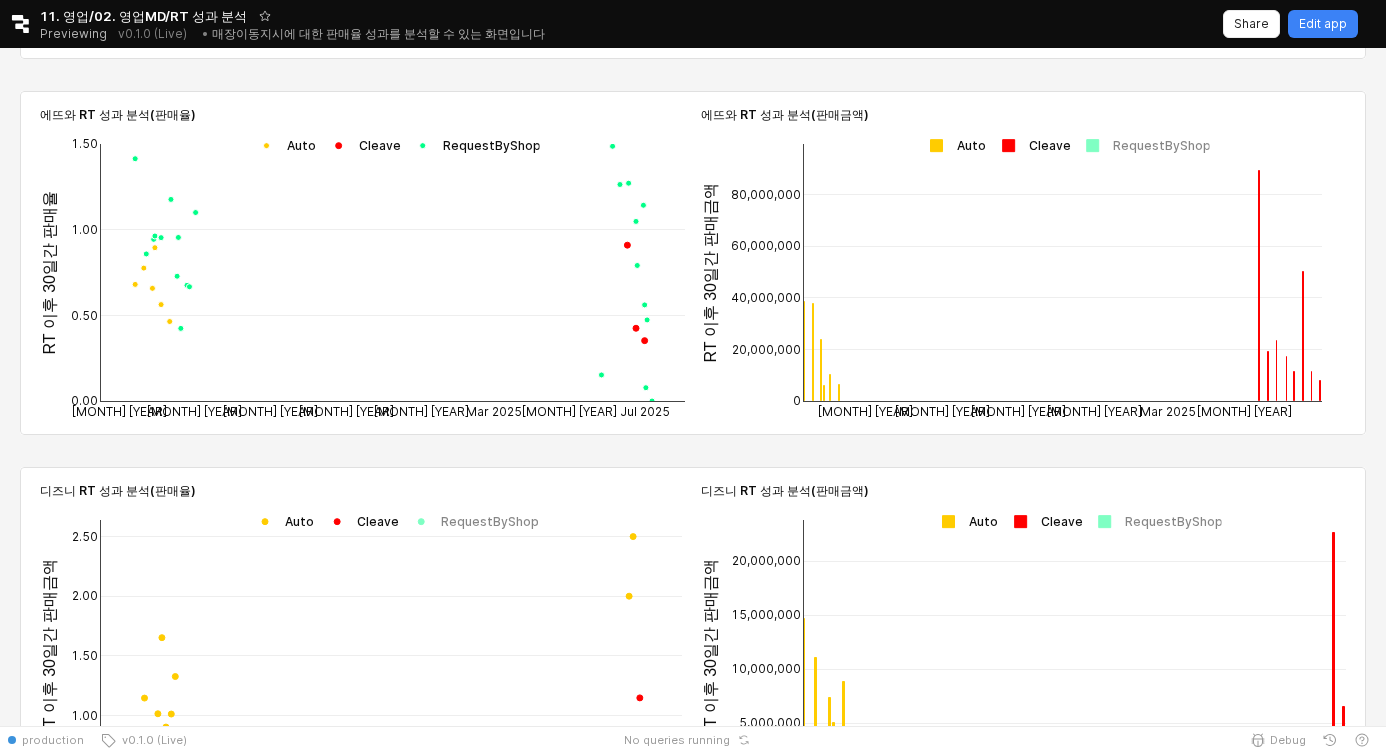 click at bounding box center (282, 145) 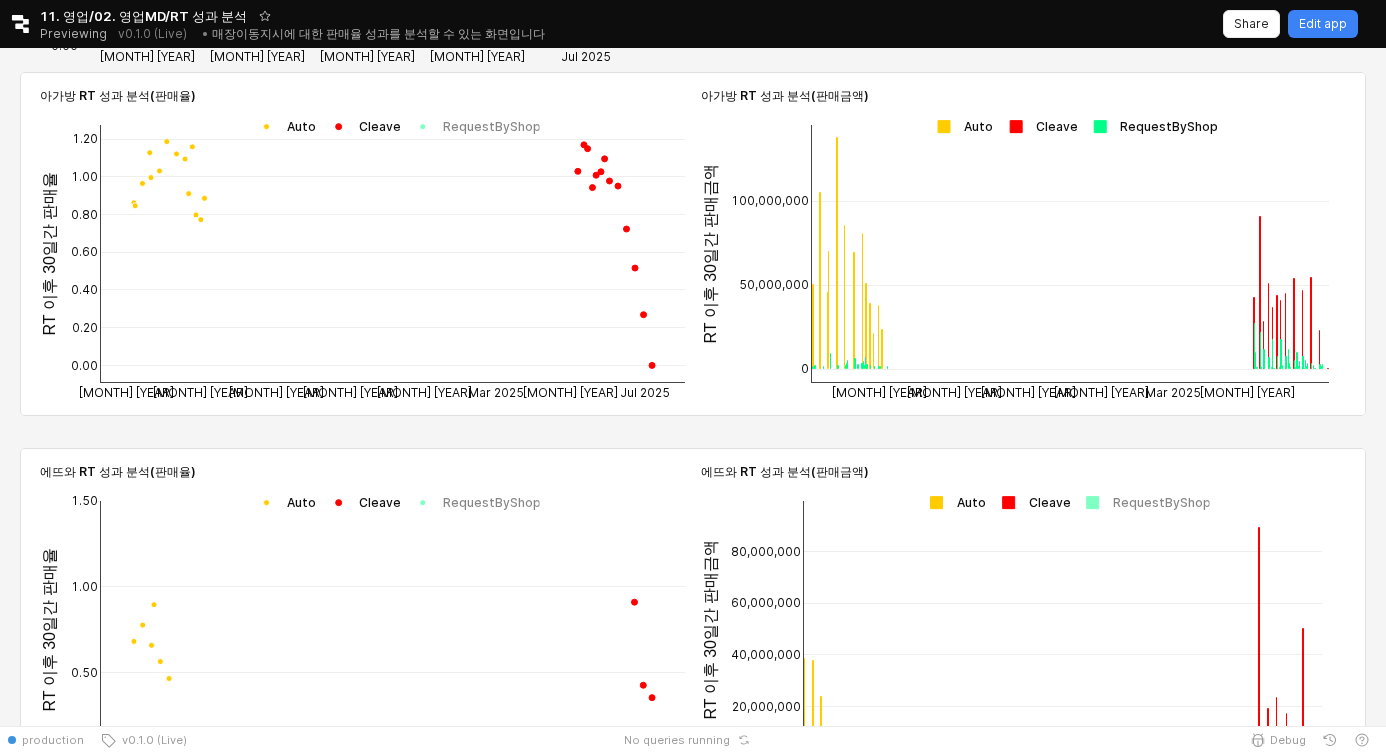 scroll, scrollTop: 1646, scrollLeft: 0, axis: vertical 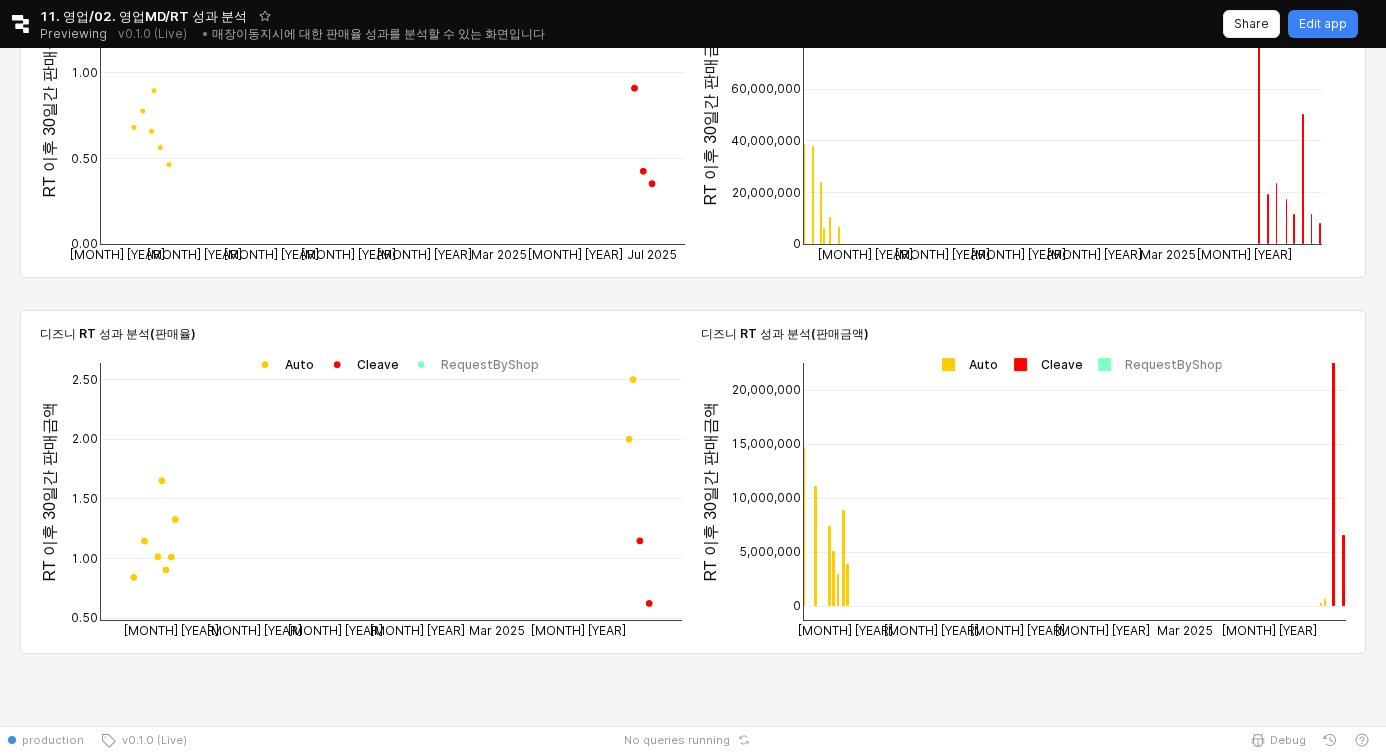 drag, startPoint x: 1172, startPoint y: 569, endPoint x: 1173, endPoint y: 604, distance: 35.014282 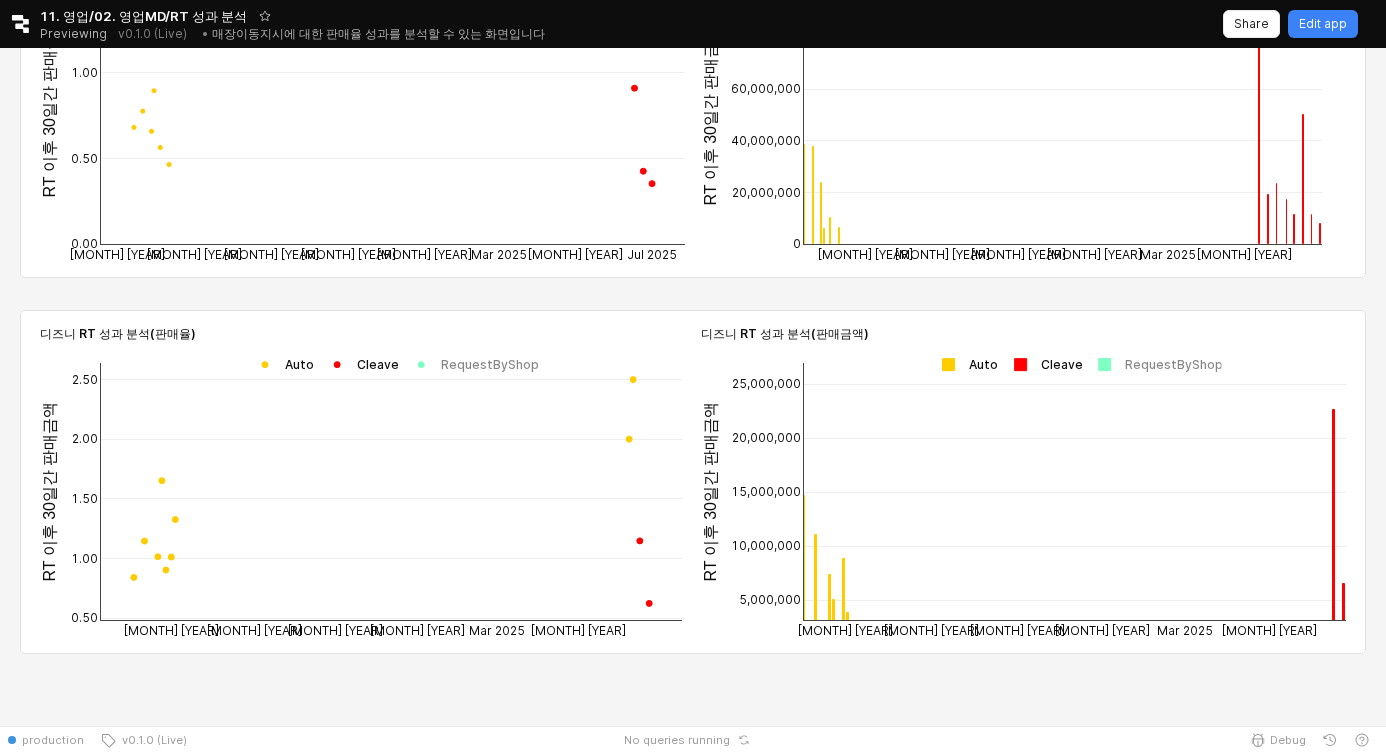 click at bounding box center (964, 364) 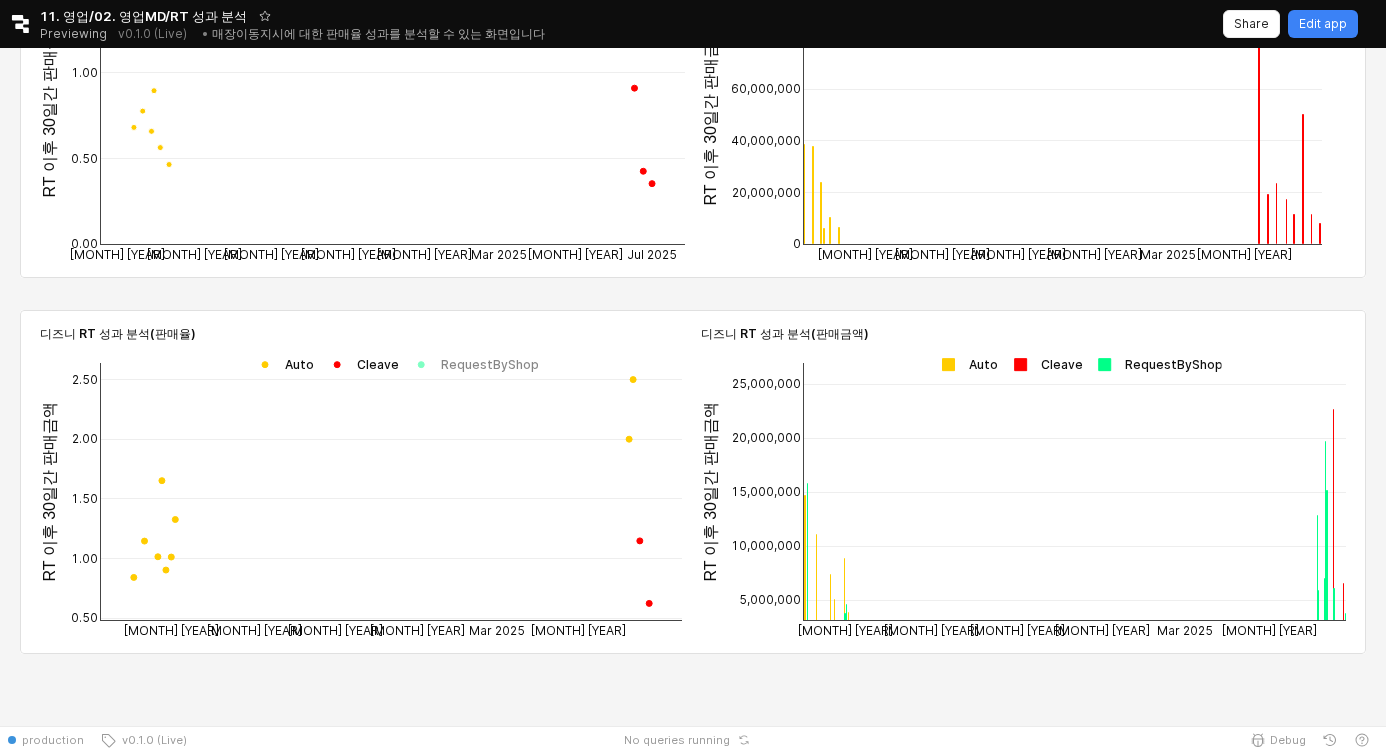 click at bounding box center (964, 364) 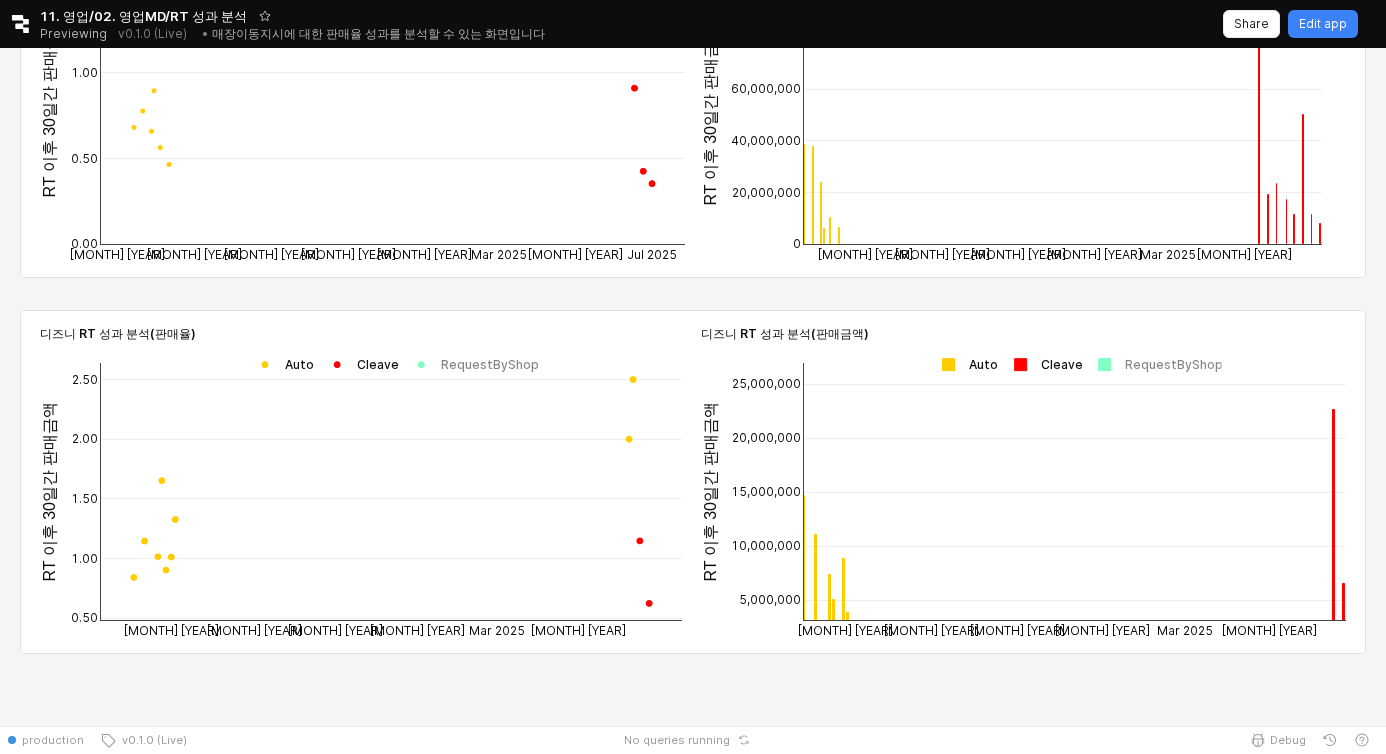 click at bounding box center [964, 364] 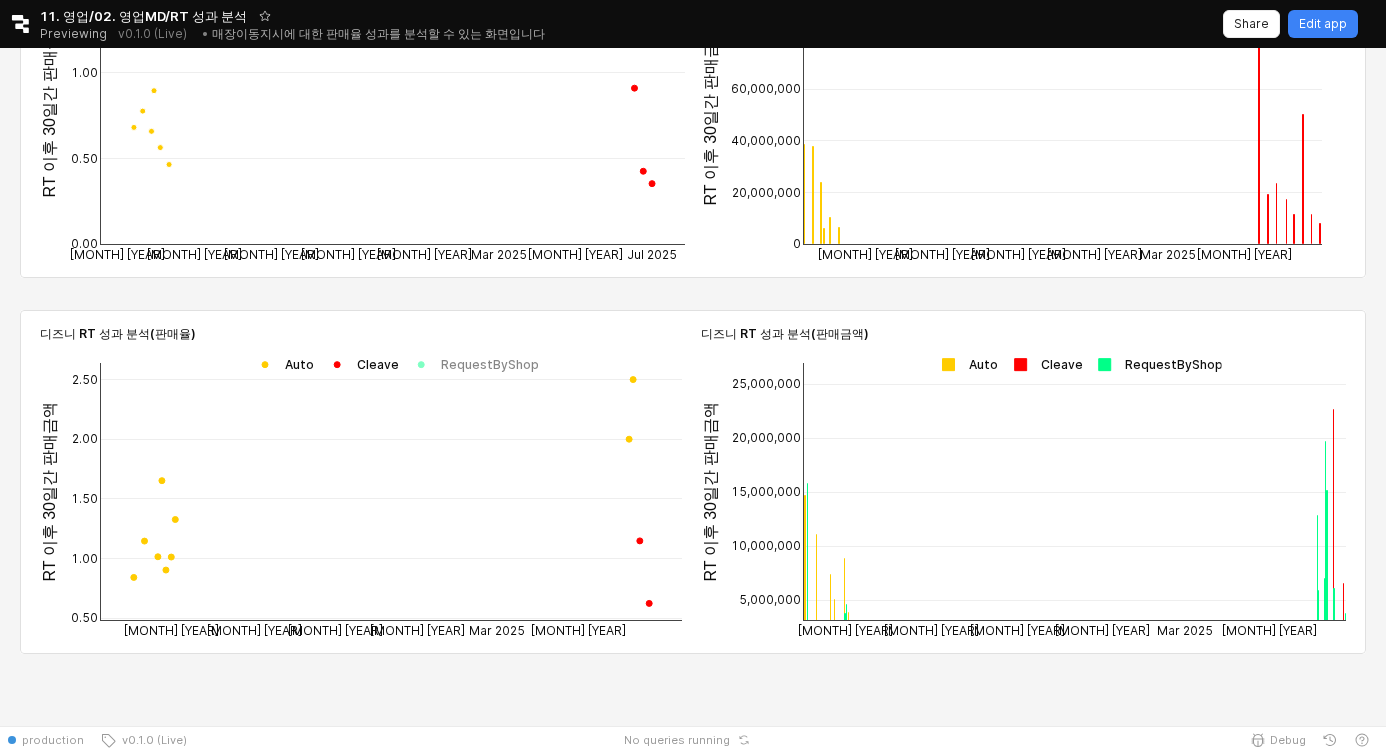 click at bounding box center (964, 364) 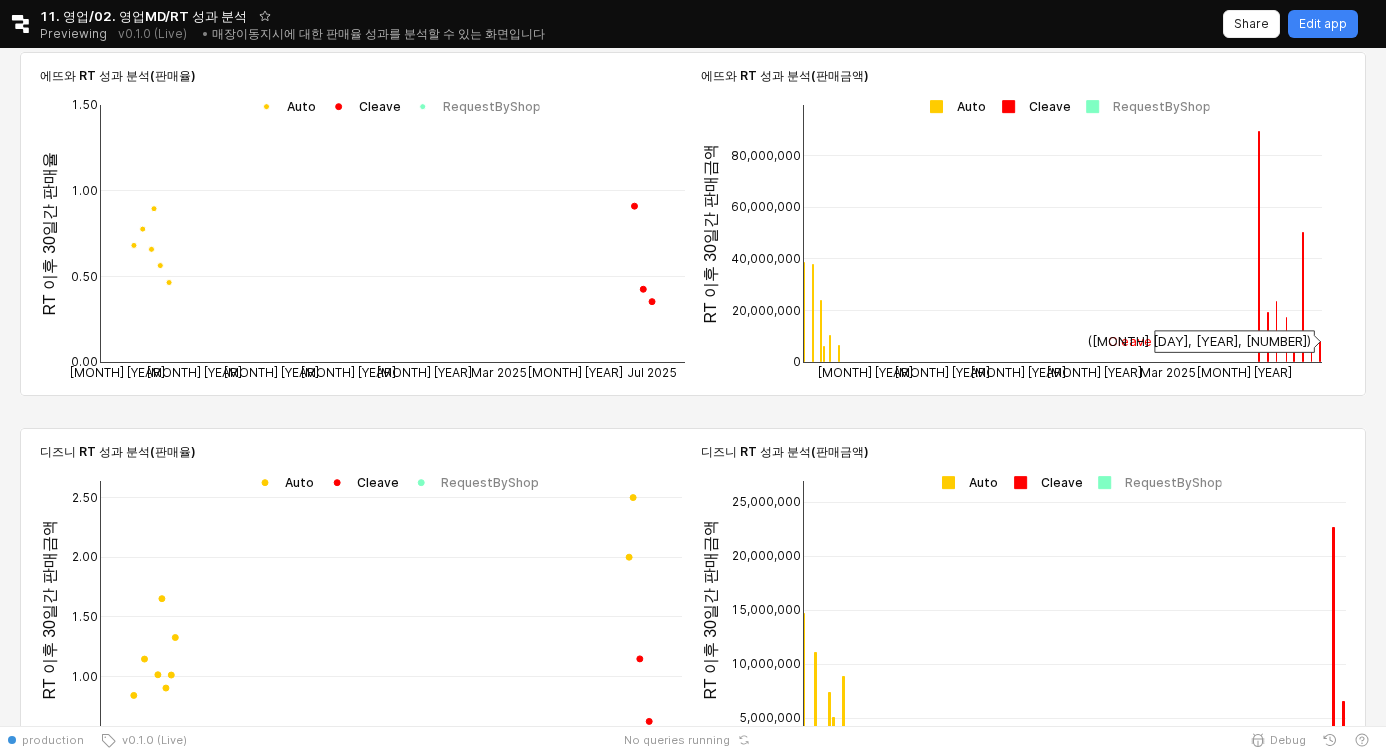 scroll, scrollTop: 1503, scrollLeft: 0, axis: vertical 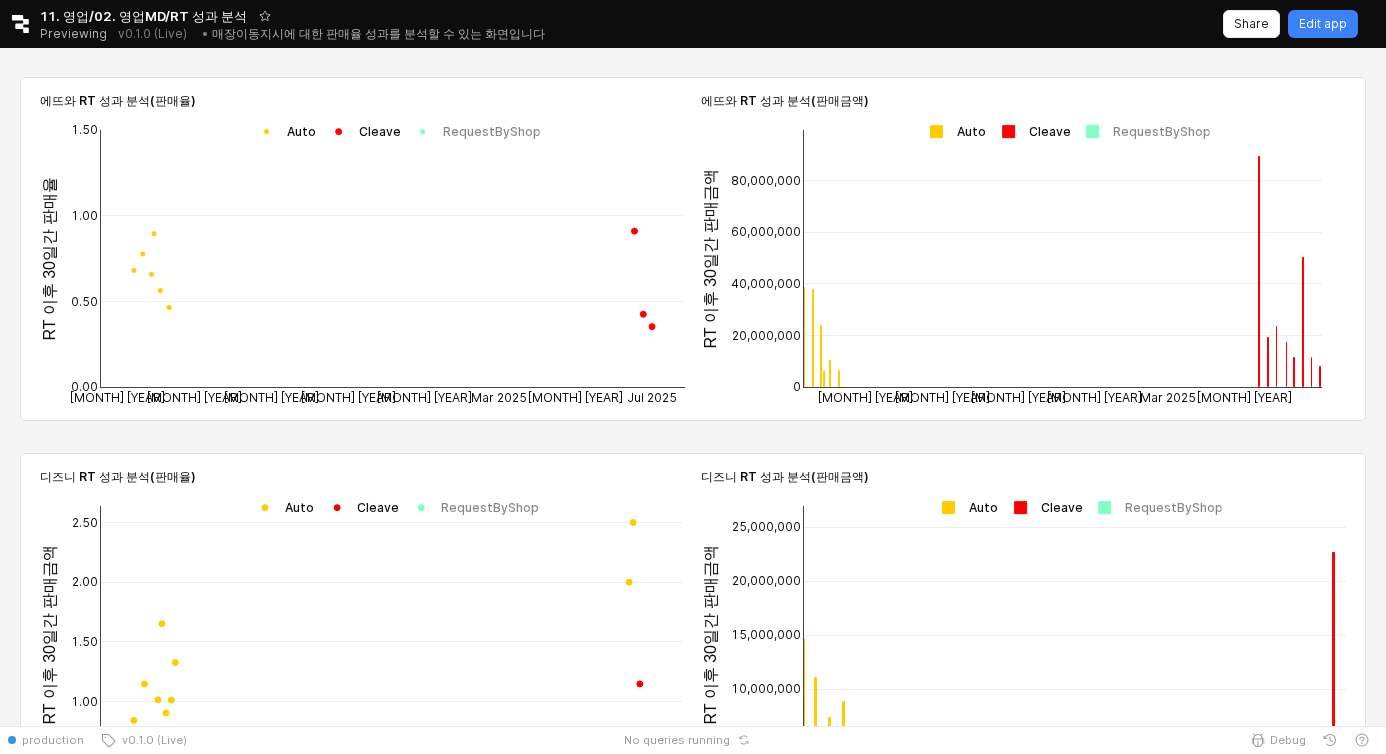 click at bounding box center [952, 131] 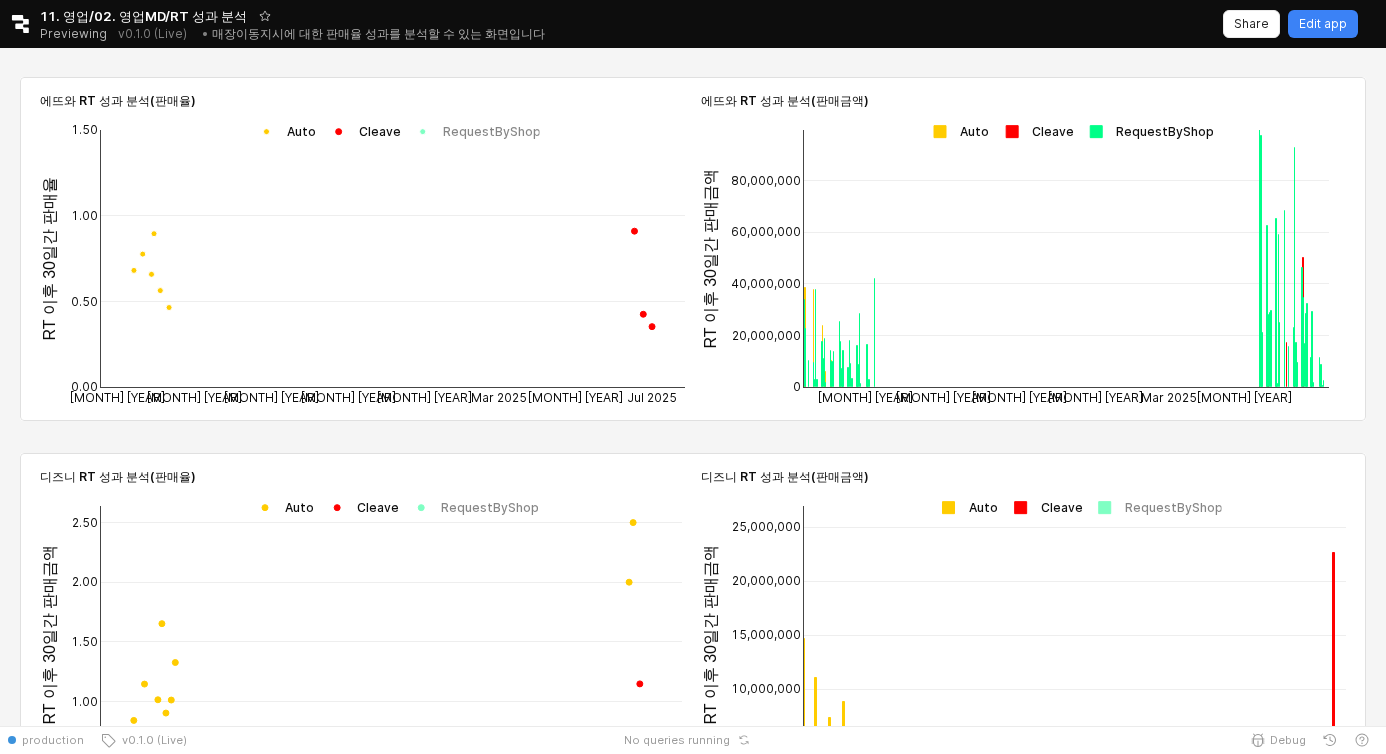 click at bounding box center (955, 131) 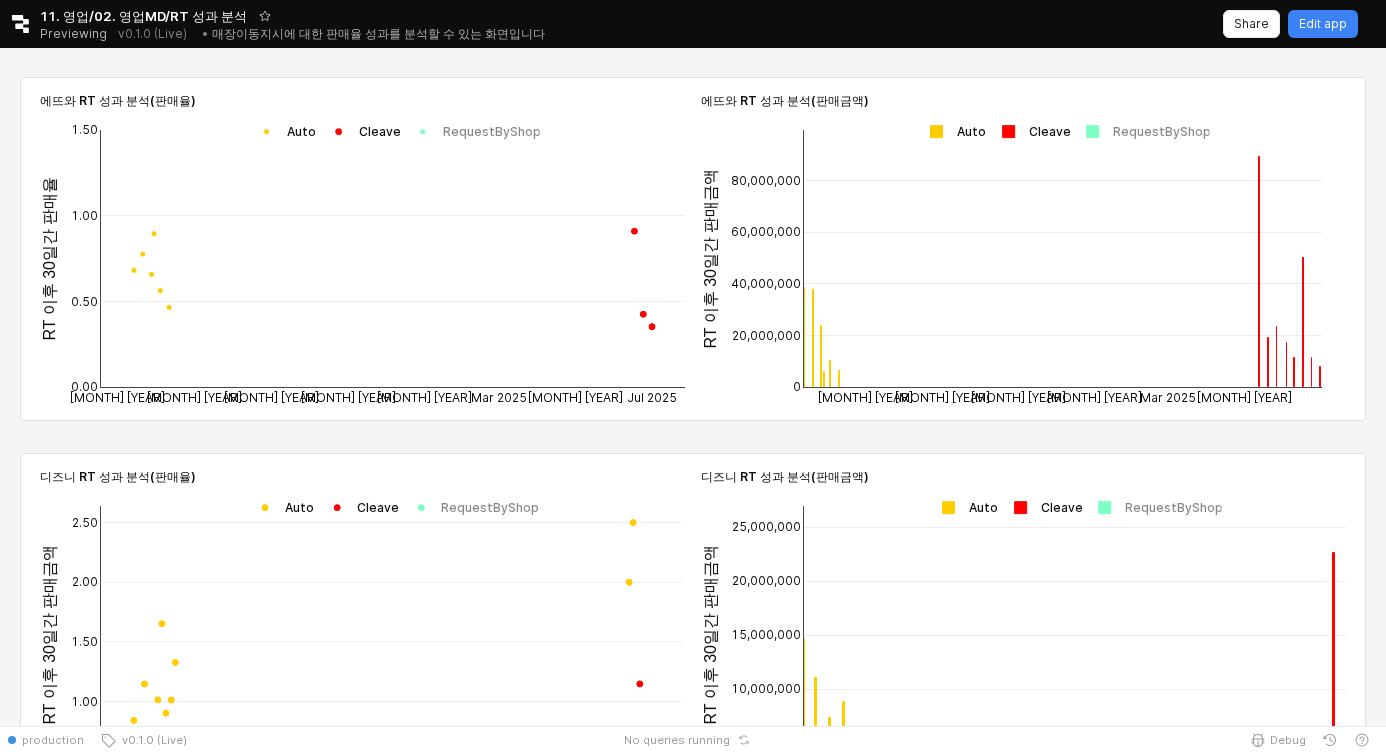 click at bounding box center [952, 131] 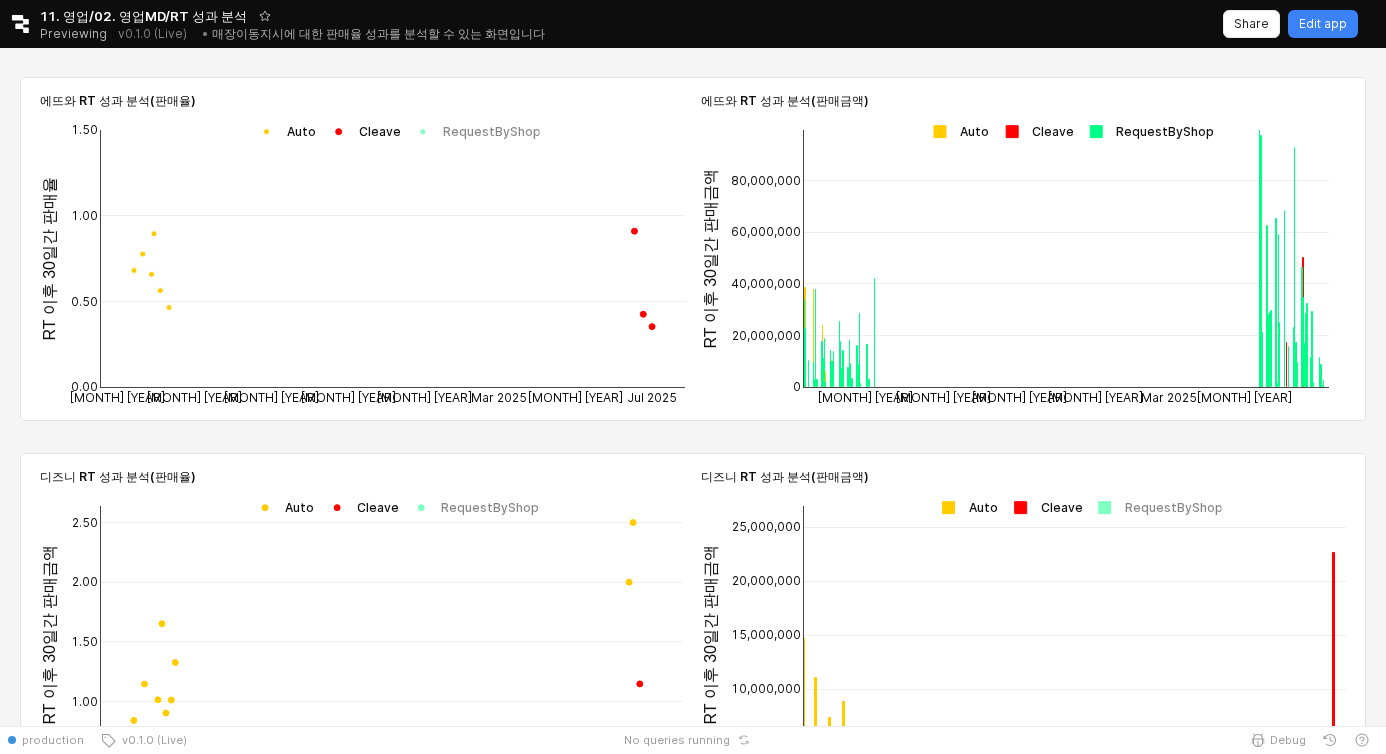 click at bounding box center (955, 131) 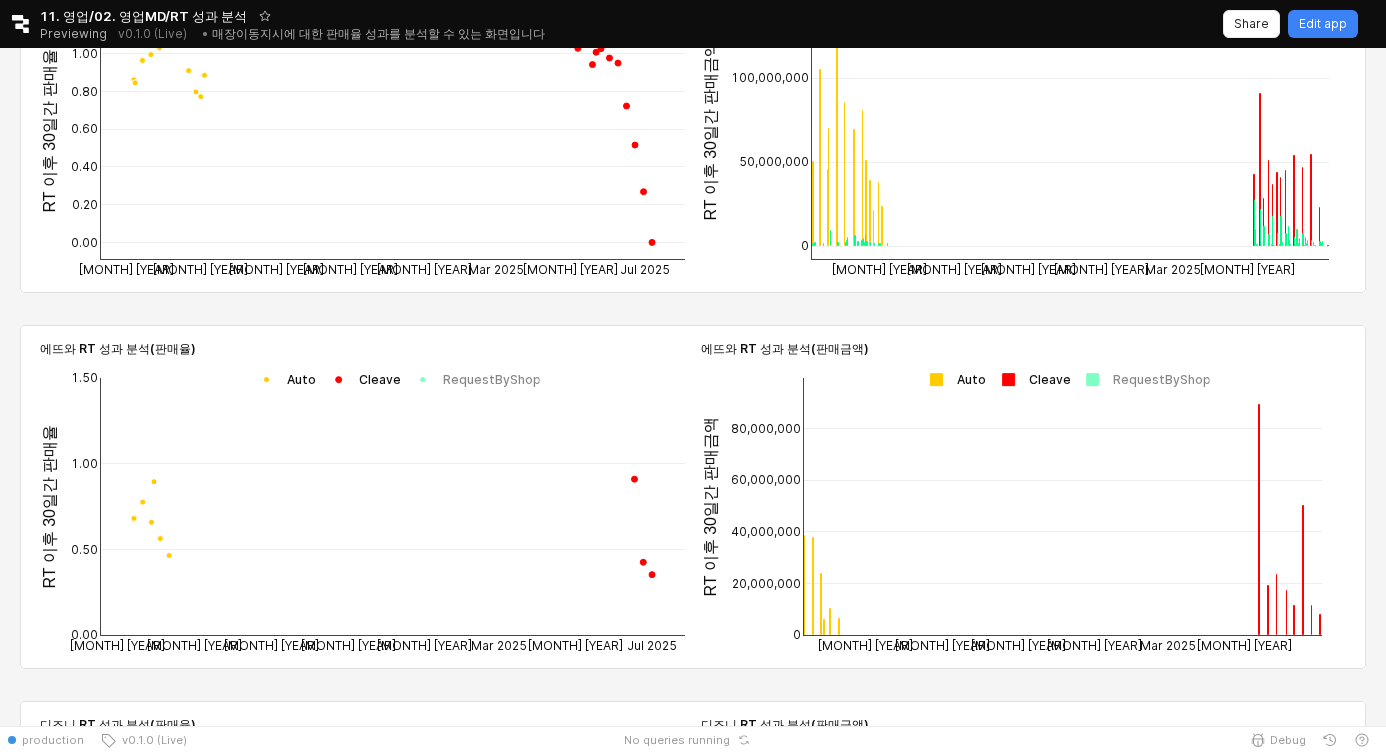 scroll, scrollTop: 1253, scrollLeft: 0, axis: vertical 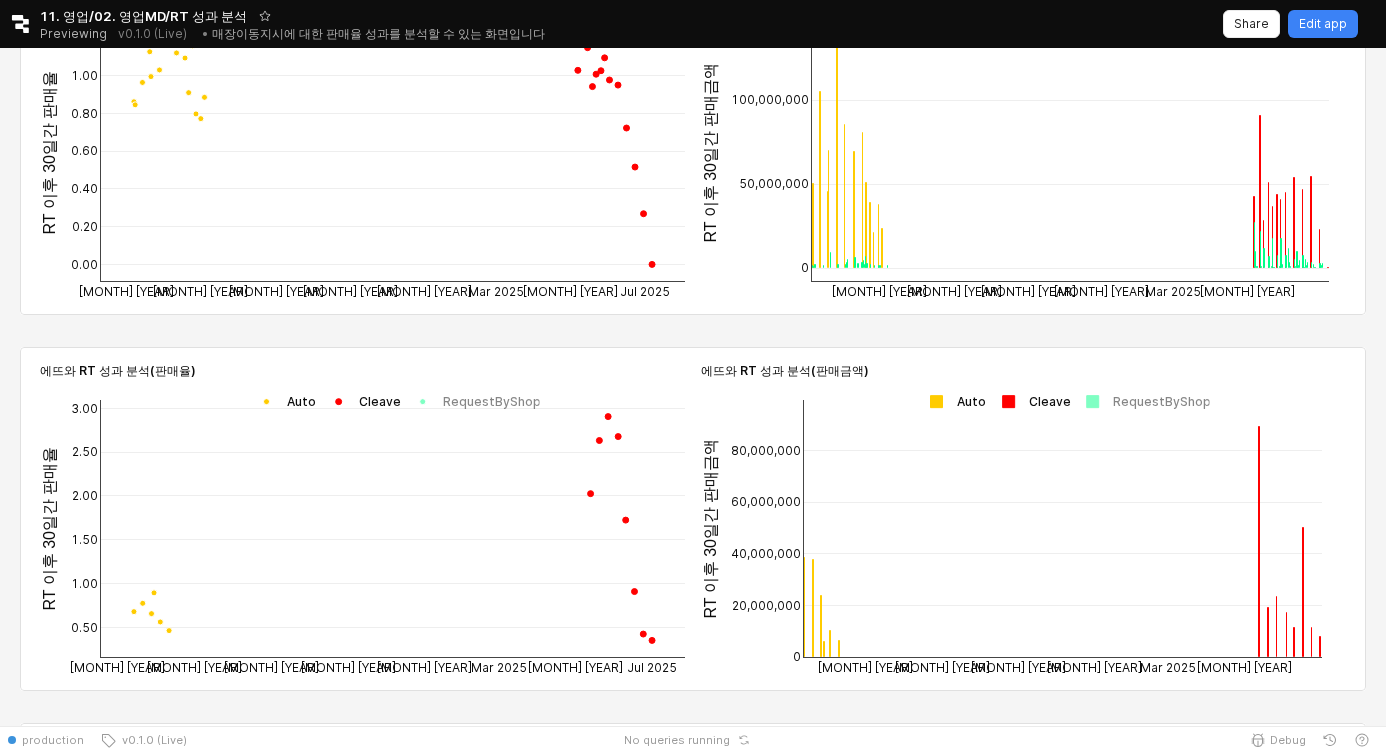 click at bounding box center [952, 401] 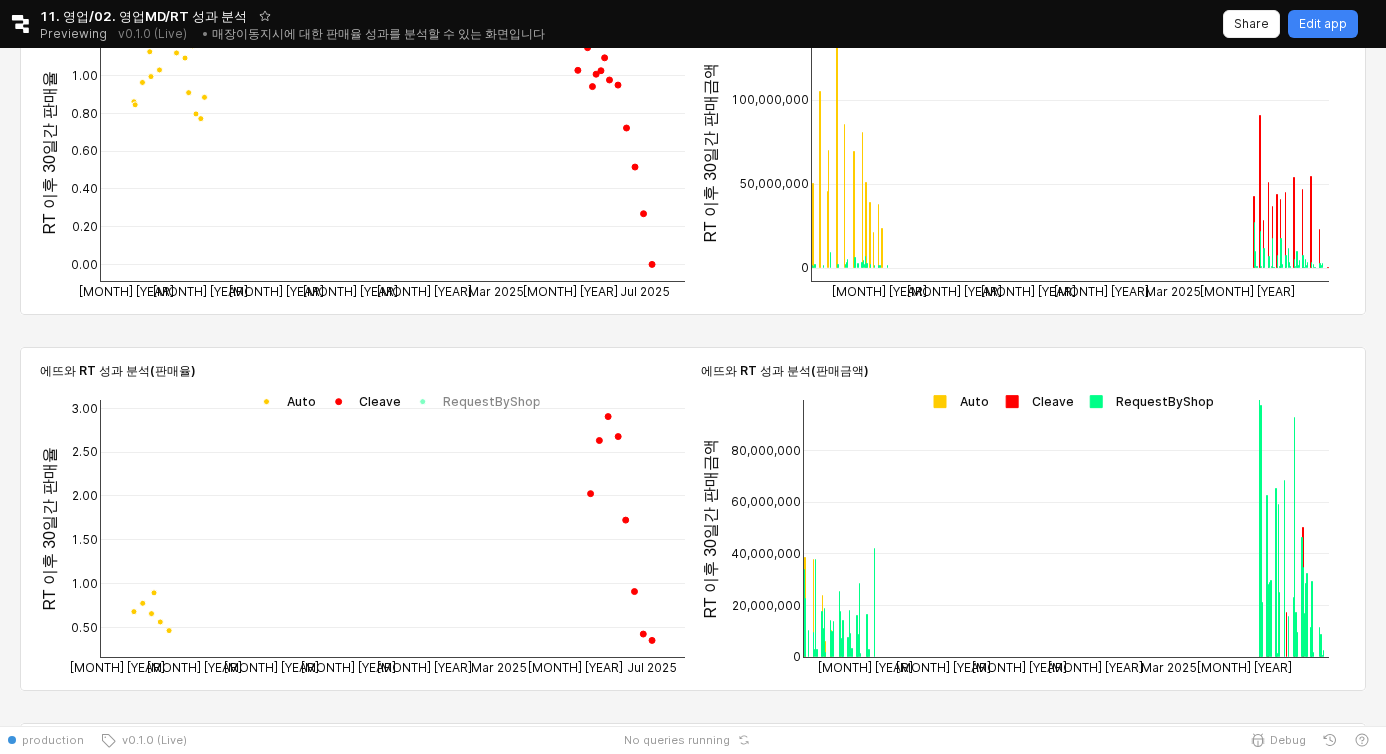 click at bounding box center (955, 401) 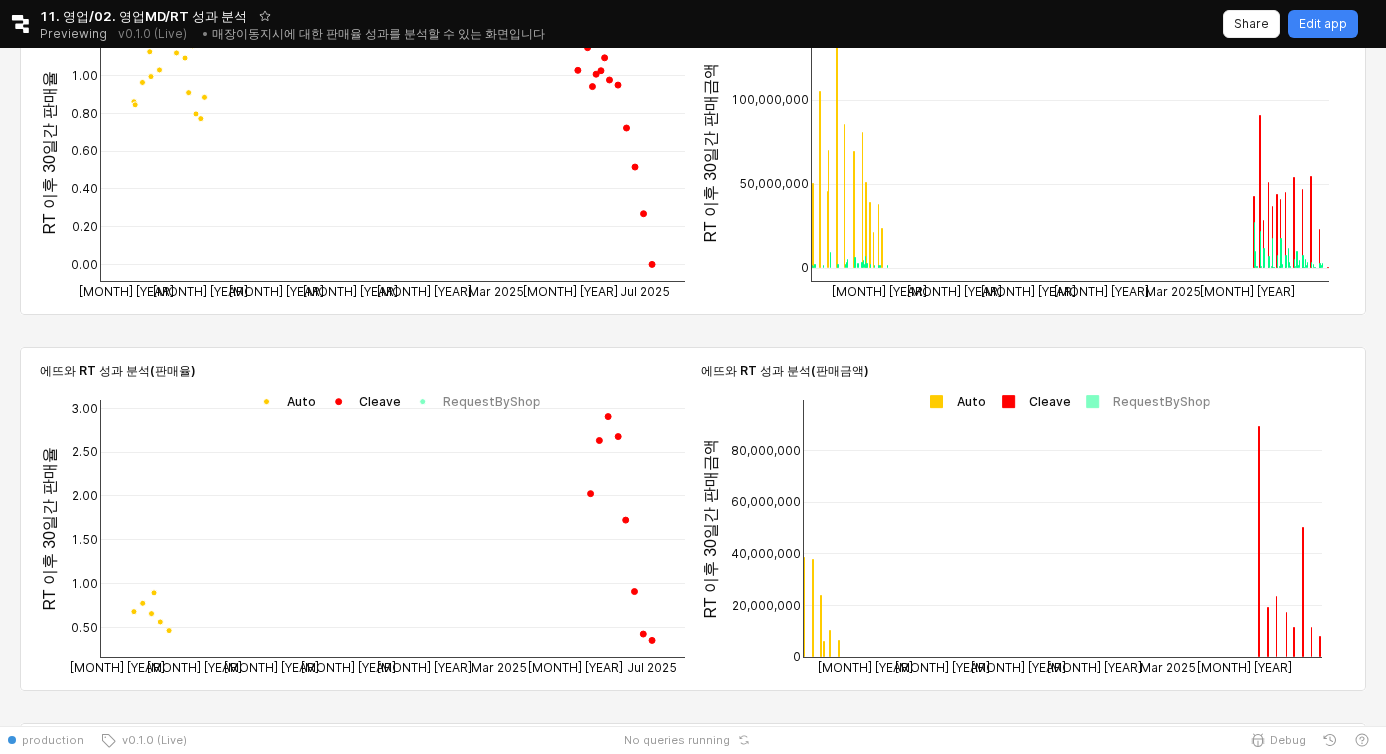 click at bounding box center (952, 401) 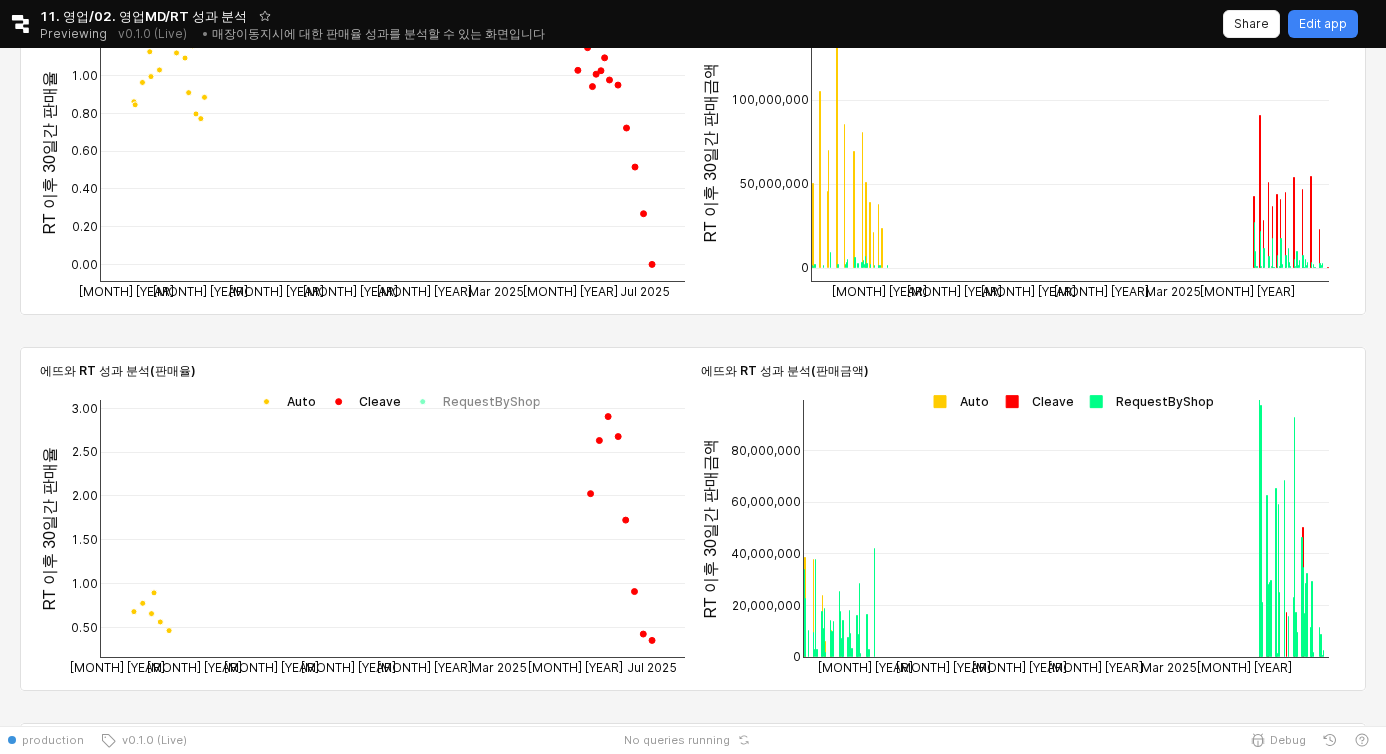 click at bounding box center [955, 401] 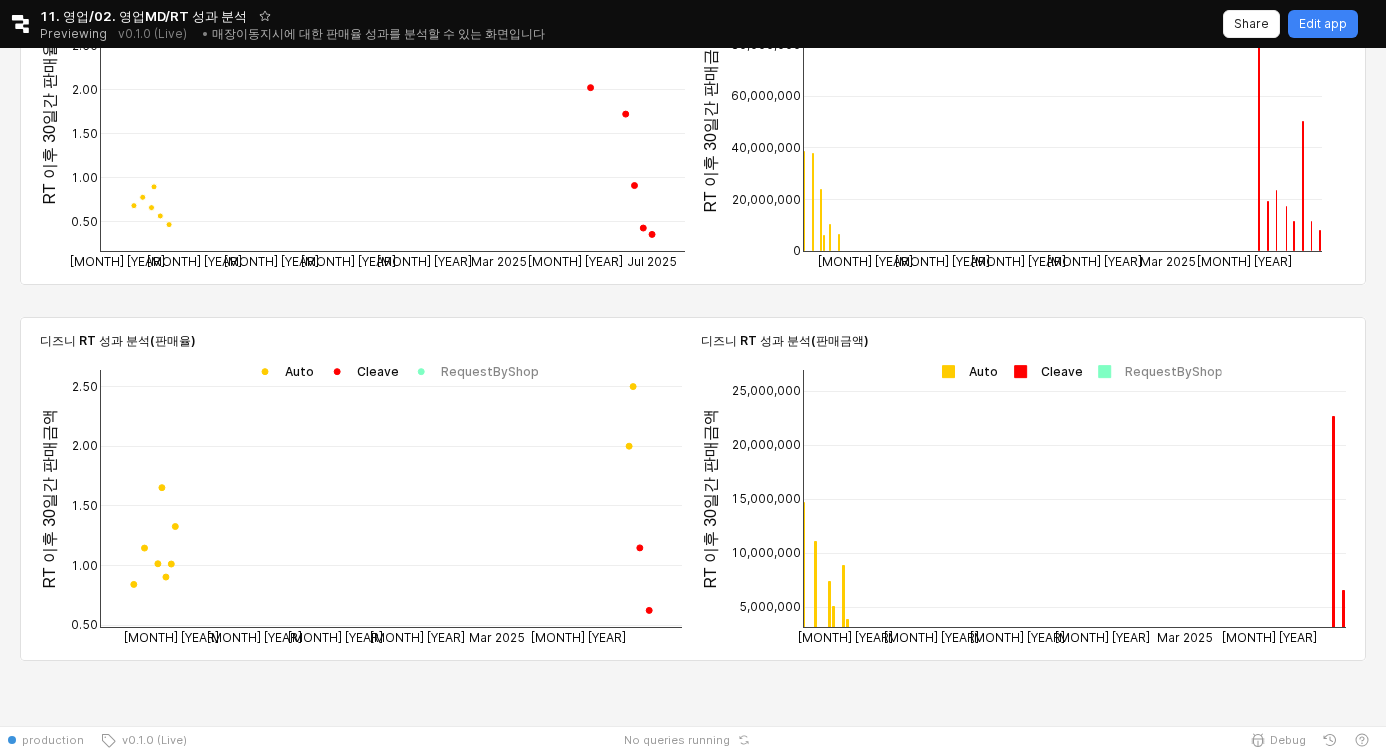 scroll, scrollTop: 1646, scrollLeft: 0, axis: vertical 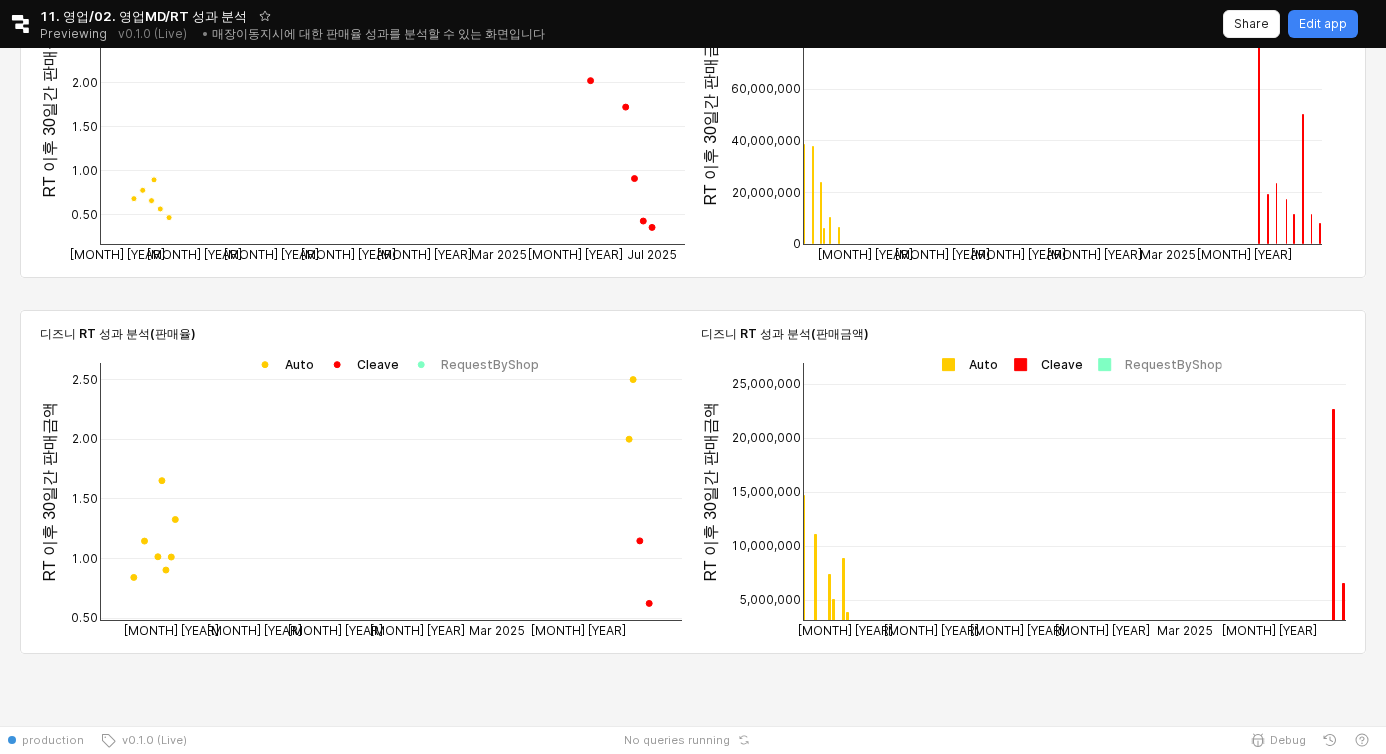click at bounding box center (964, 364) 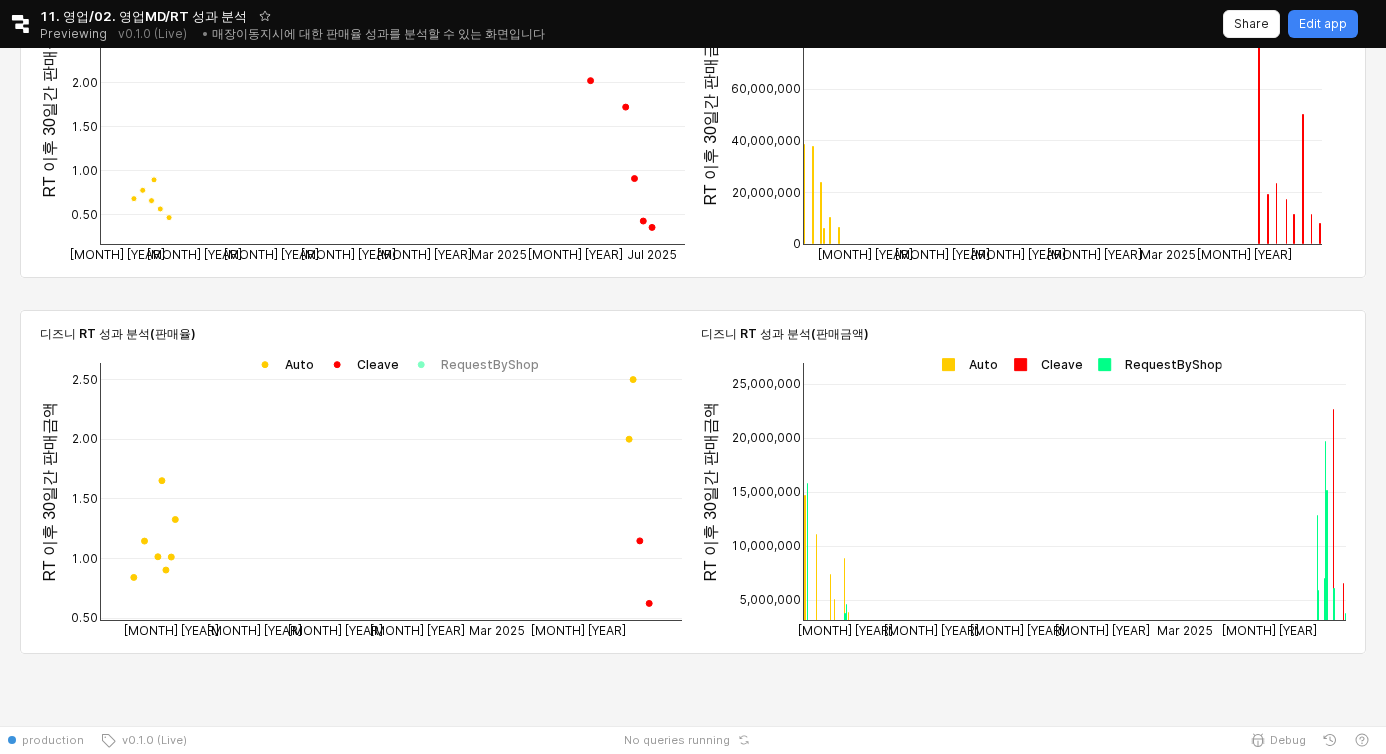 click at bounding box center (964, 364) 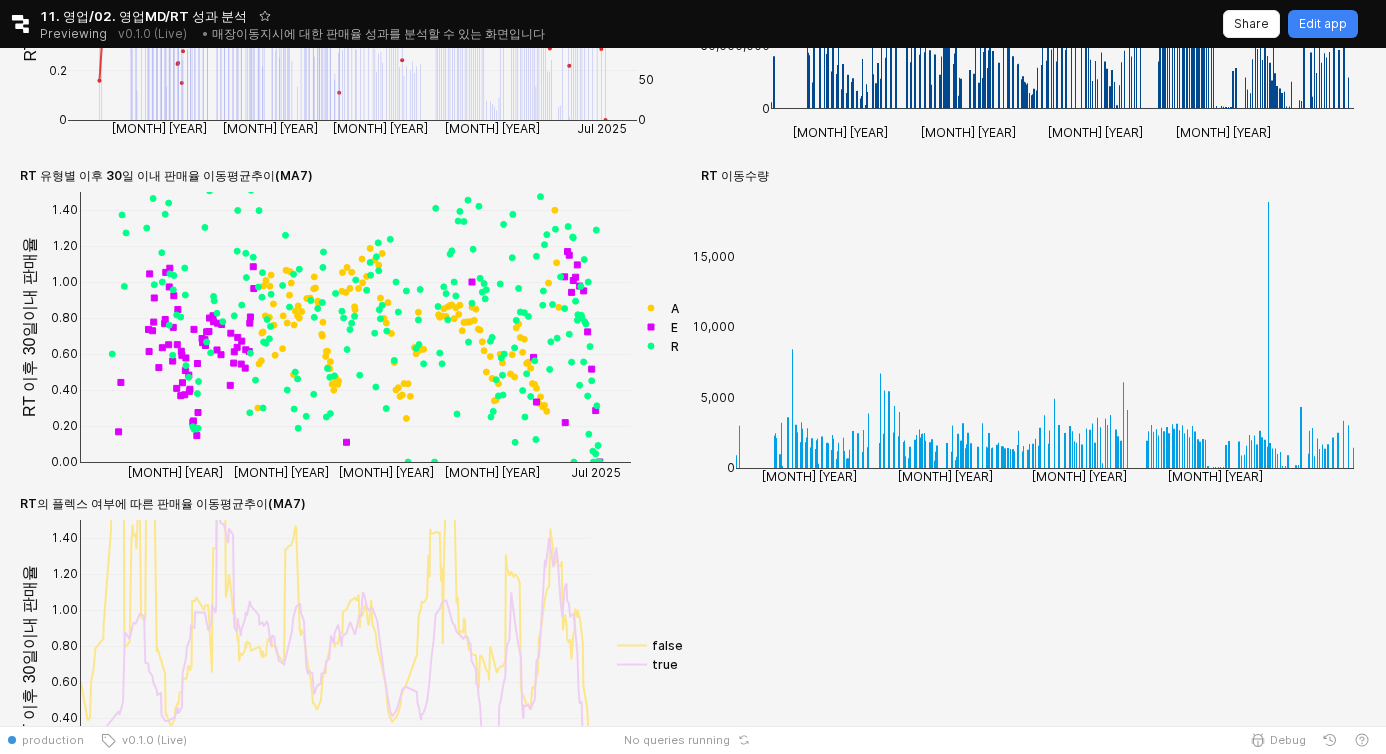 scroll, scrollTop: 339, scrollLeft: 0, axis: vertical 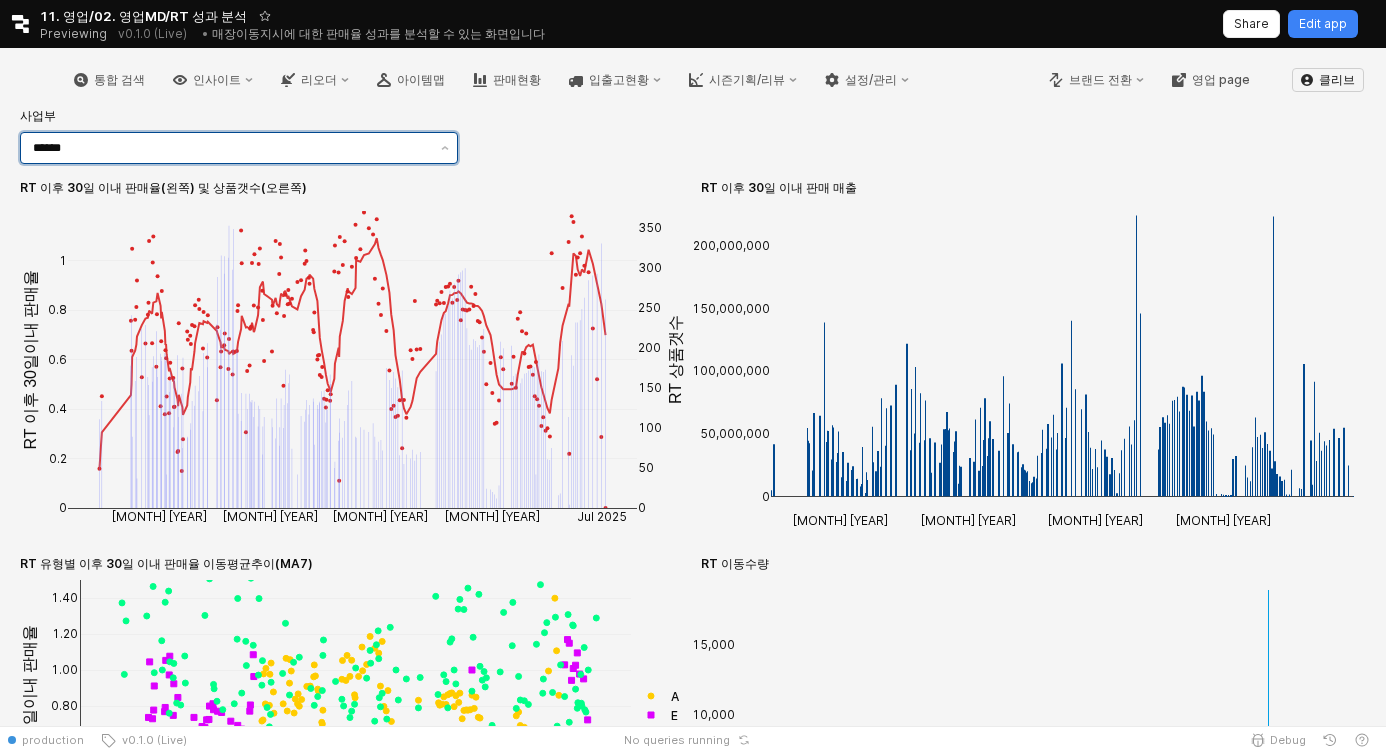 click on "******" at bounding box center (231, 148) 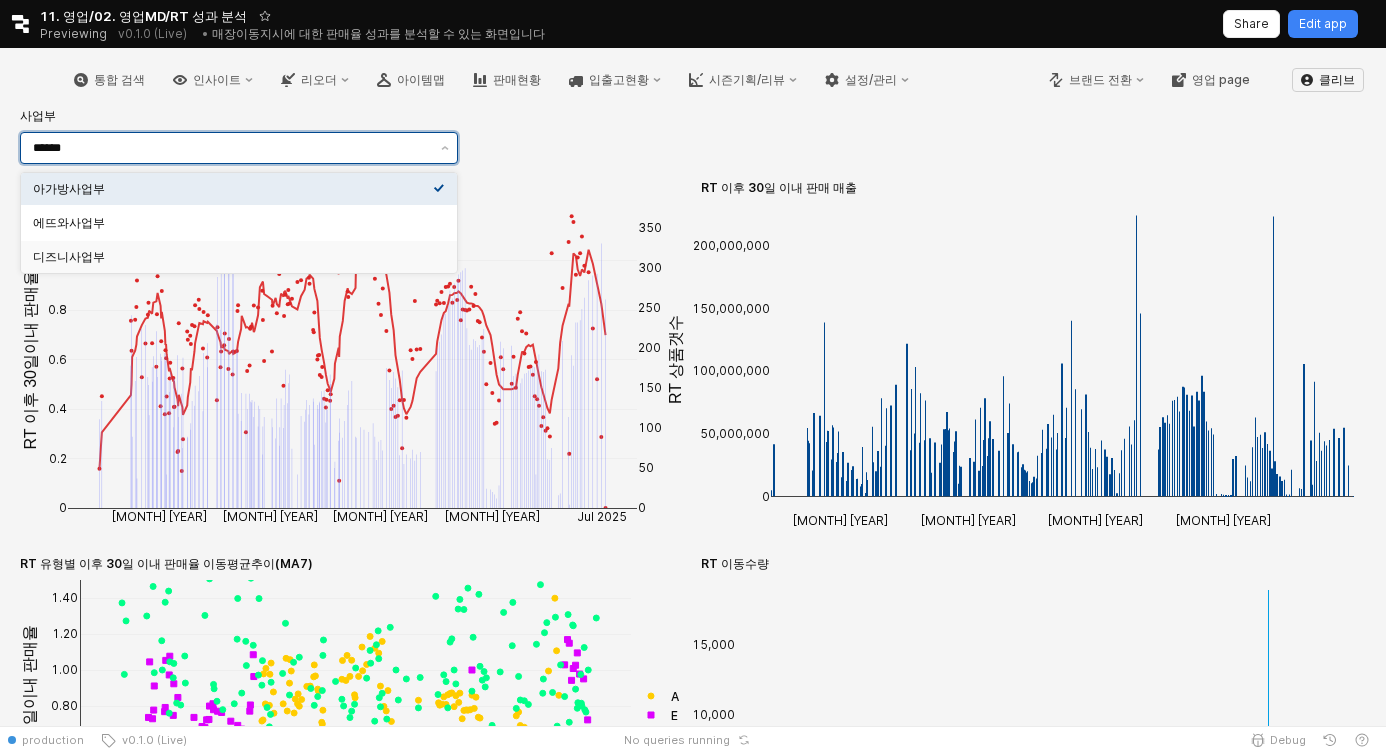 click on "디즈니사업부" at bounding box center (233, 257) 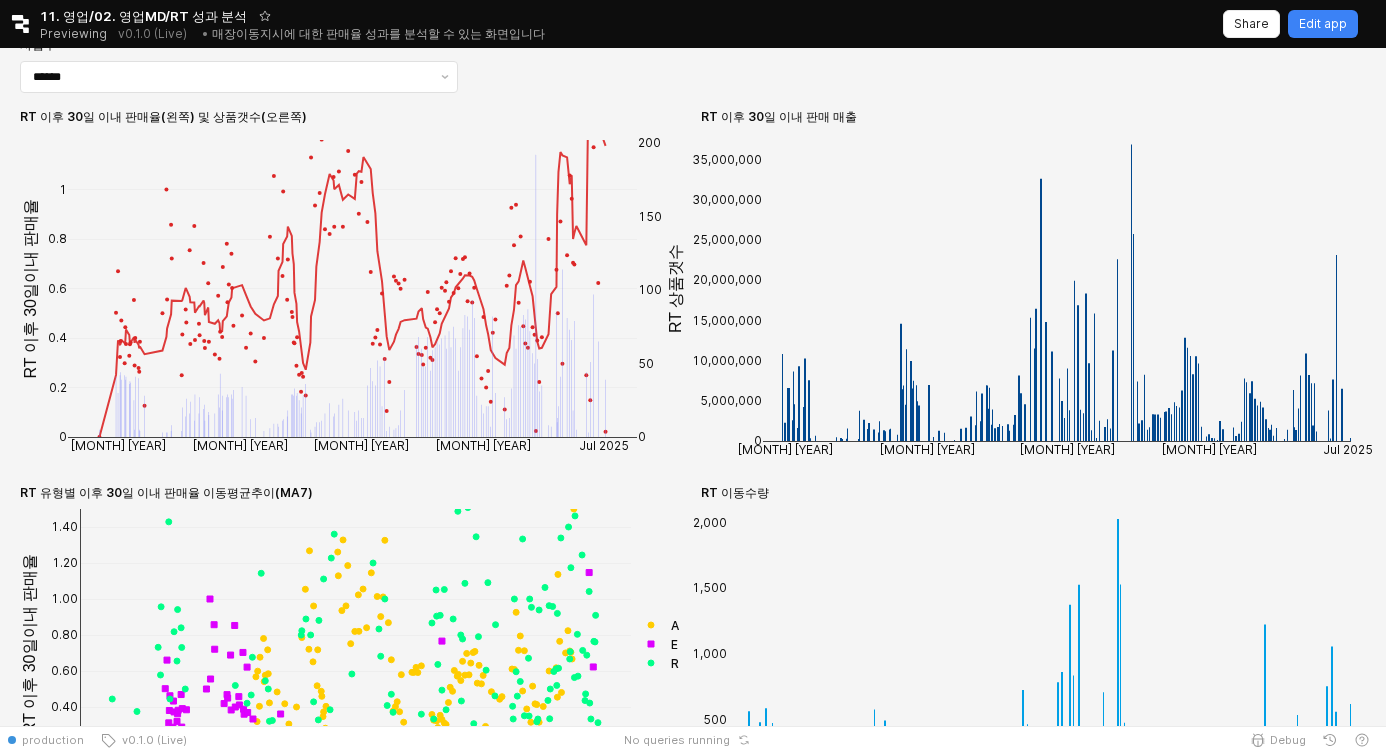 scroll, scrollTop: 29, scrollLeft: 0, axis: vertical 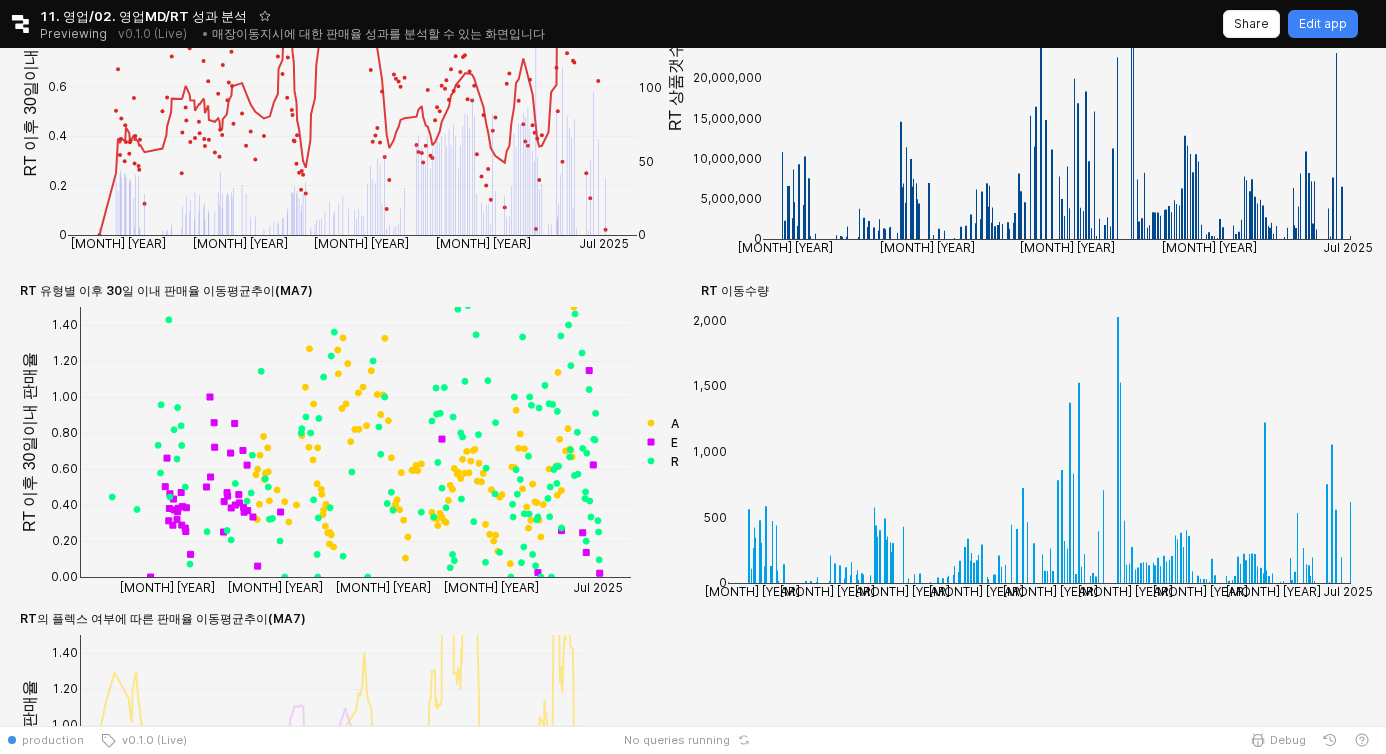 click at bounding box center (655, 423) 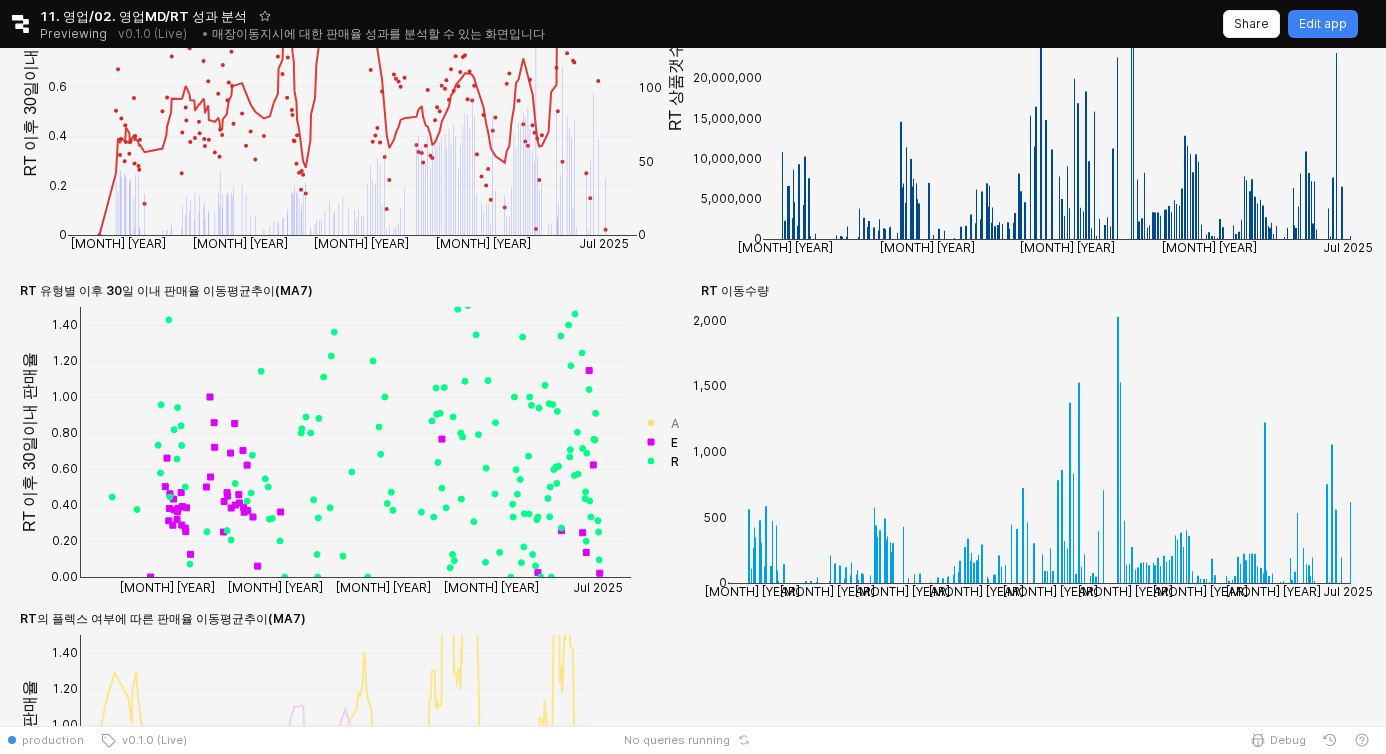 click at bounding box center (655, 423) 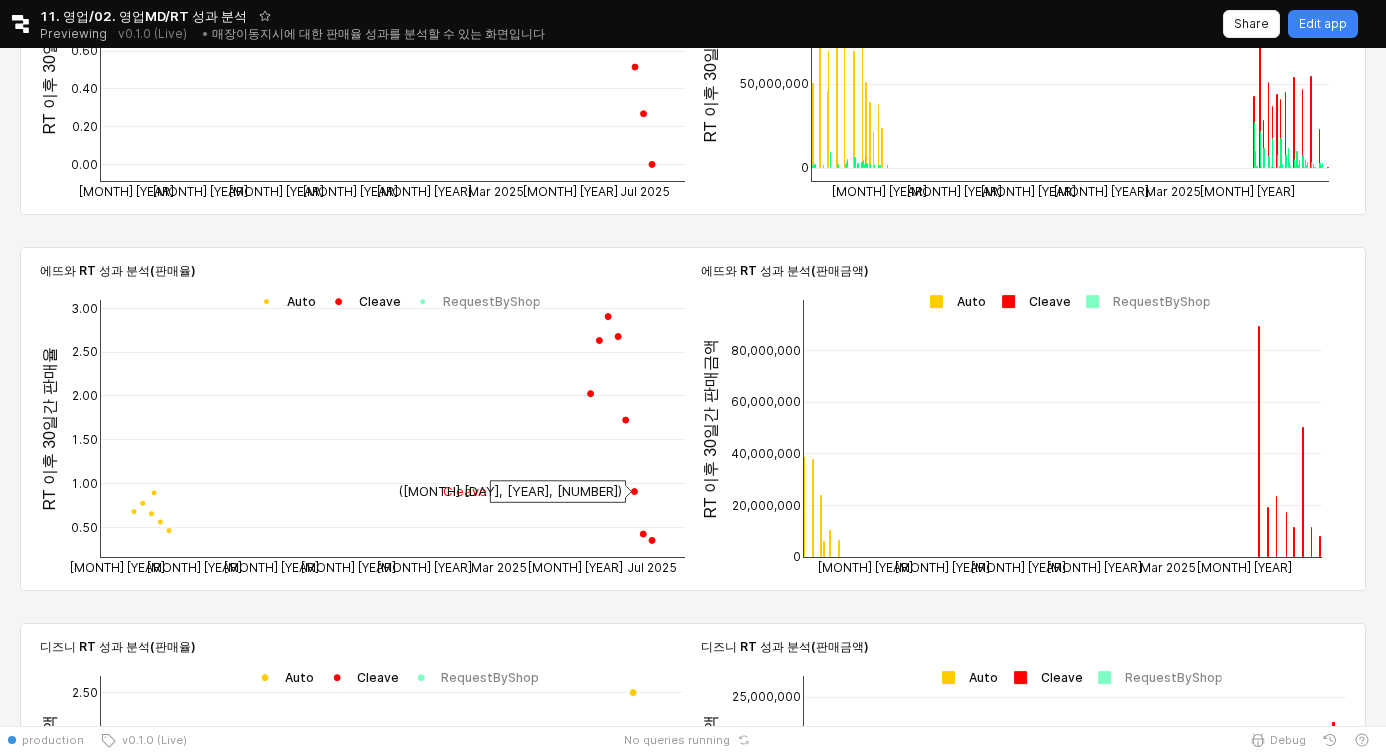 scroll, scrollTop: 1334, scrollLeft: 0, axis: vertical 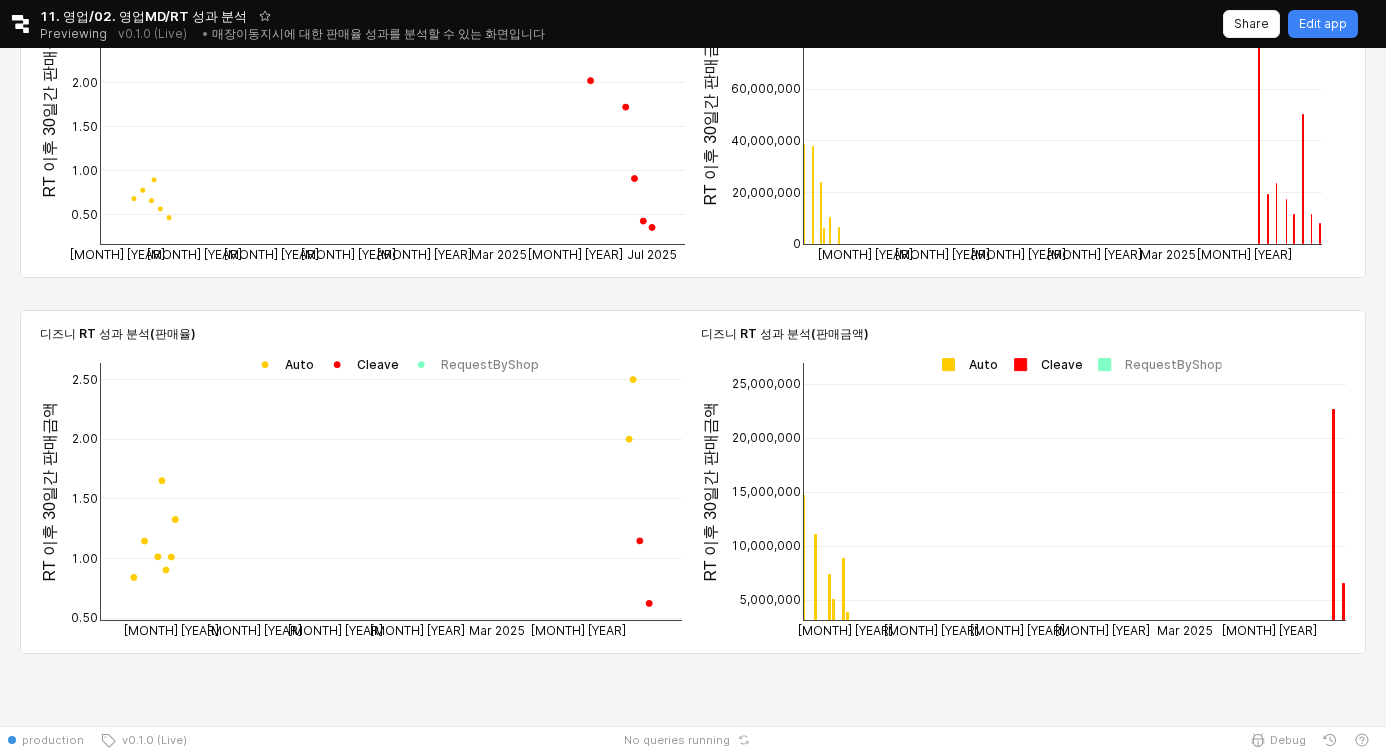 click on "Retool logo 11. 영업/02. 영업MD/RT 성과 분석 Previewing v0.1.0 (Live) • 매장이동지시에 대한 판매율 성과를 분석할 수 있는 화면입니다 Share Edit app" at bounding box center [693, 24] 